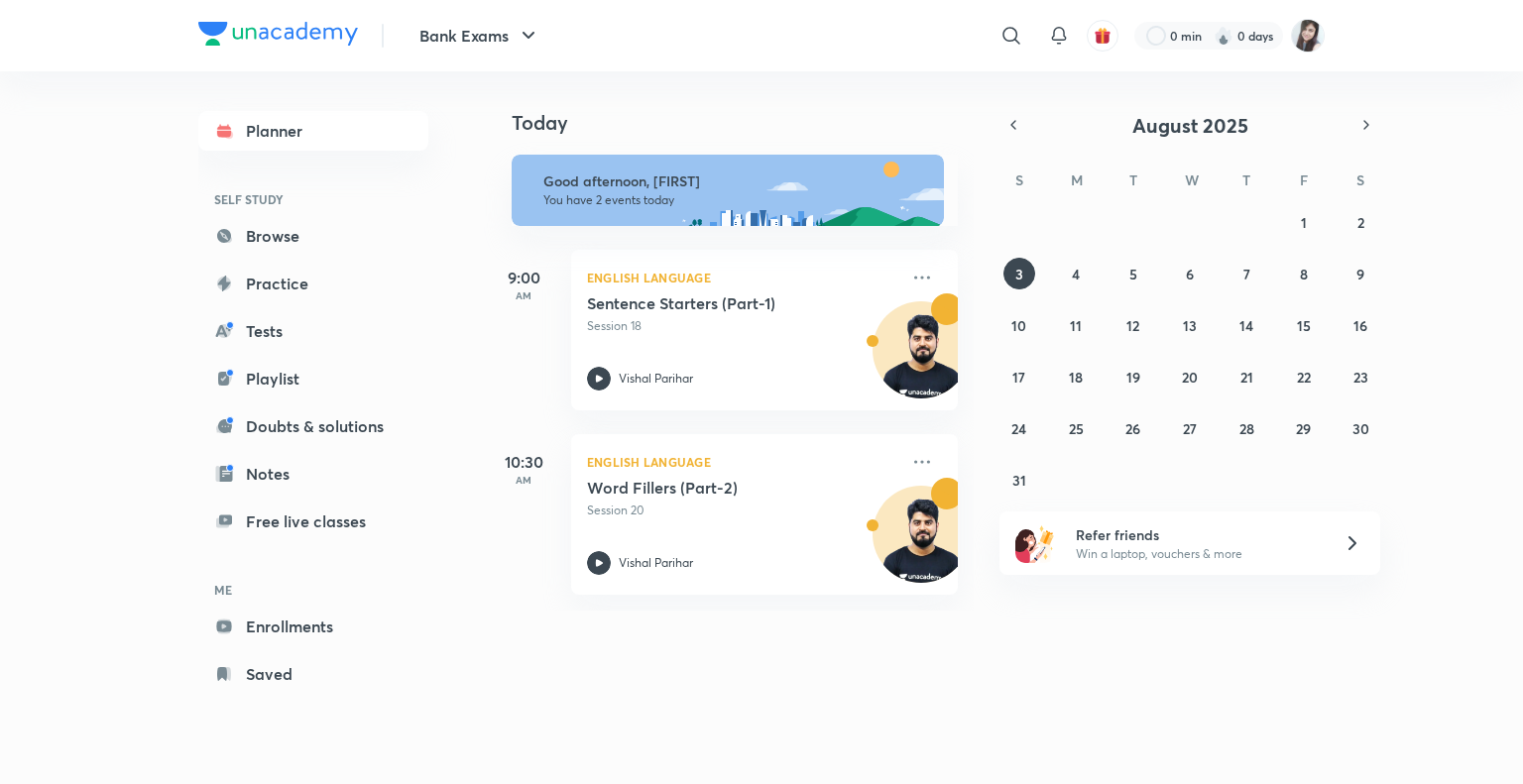 scroll, scrollTop: 0, scrollLeft: 0, axis: both 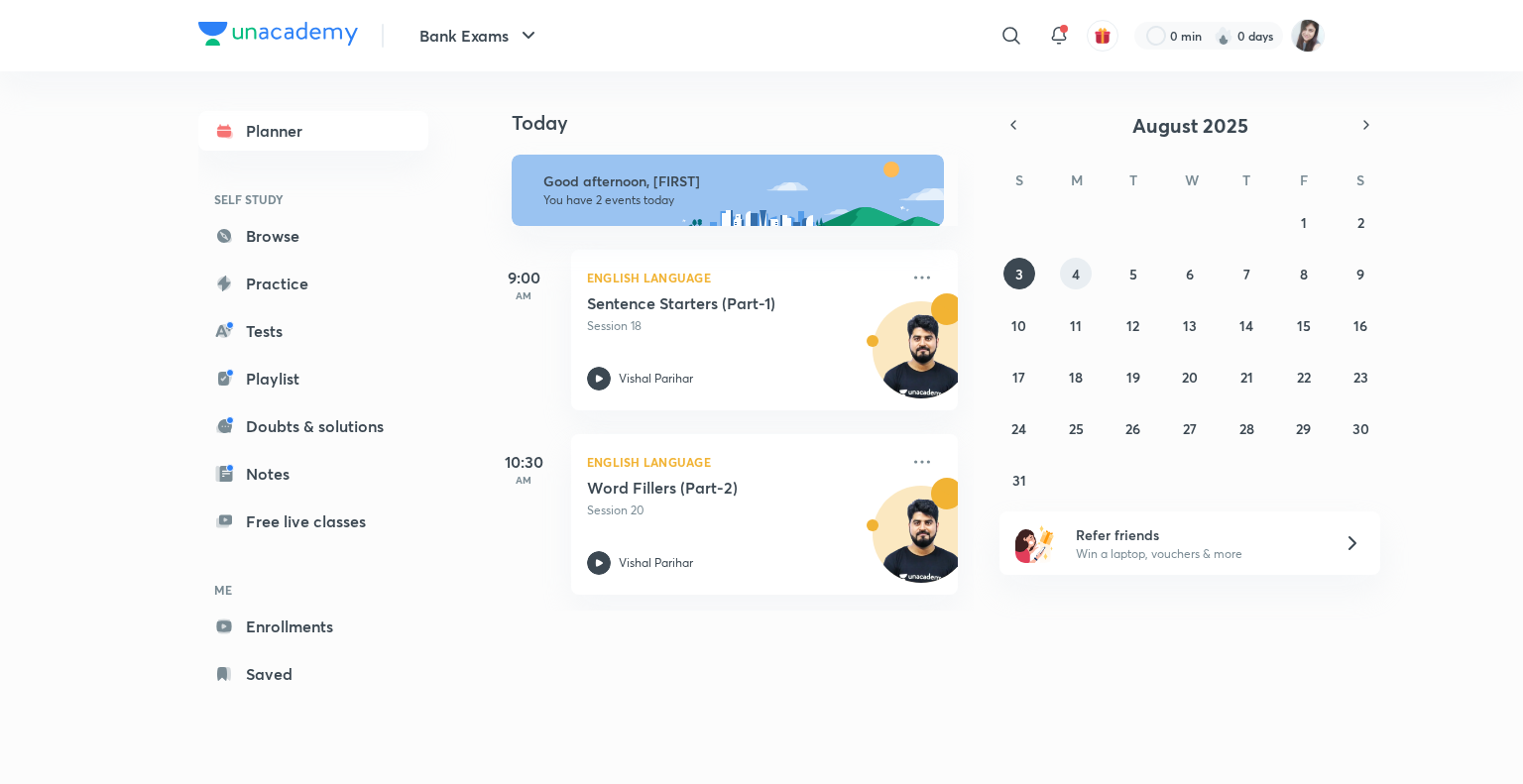 click on "4" at bounding box center [1076, 274] 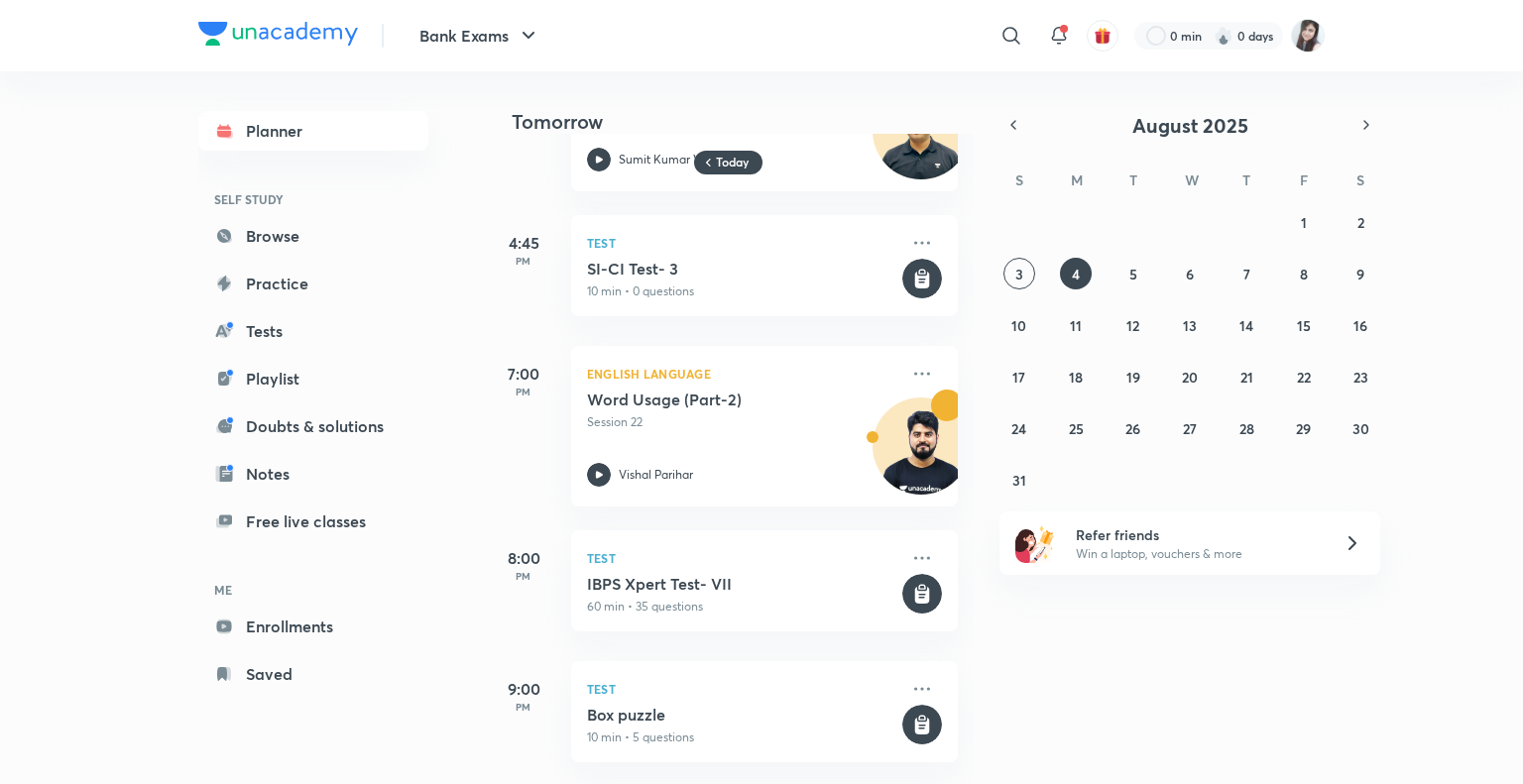scroll, scrollTop: 589, scrollLeft: 0, axis: vertical 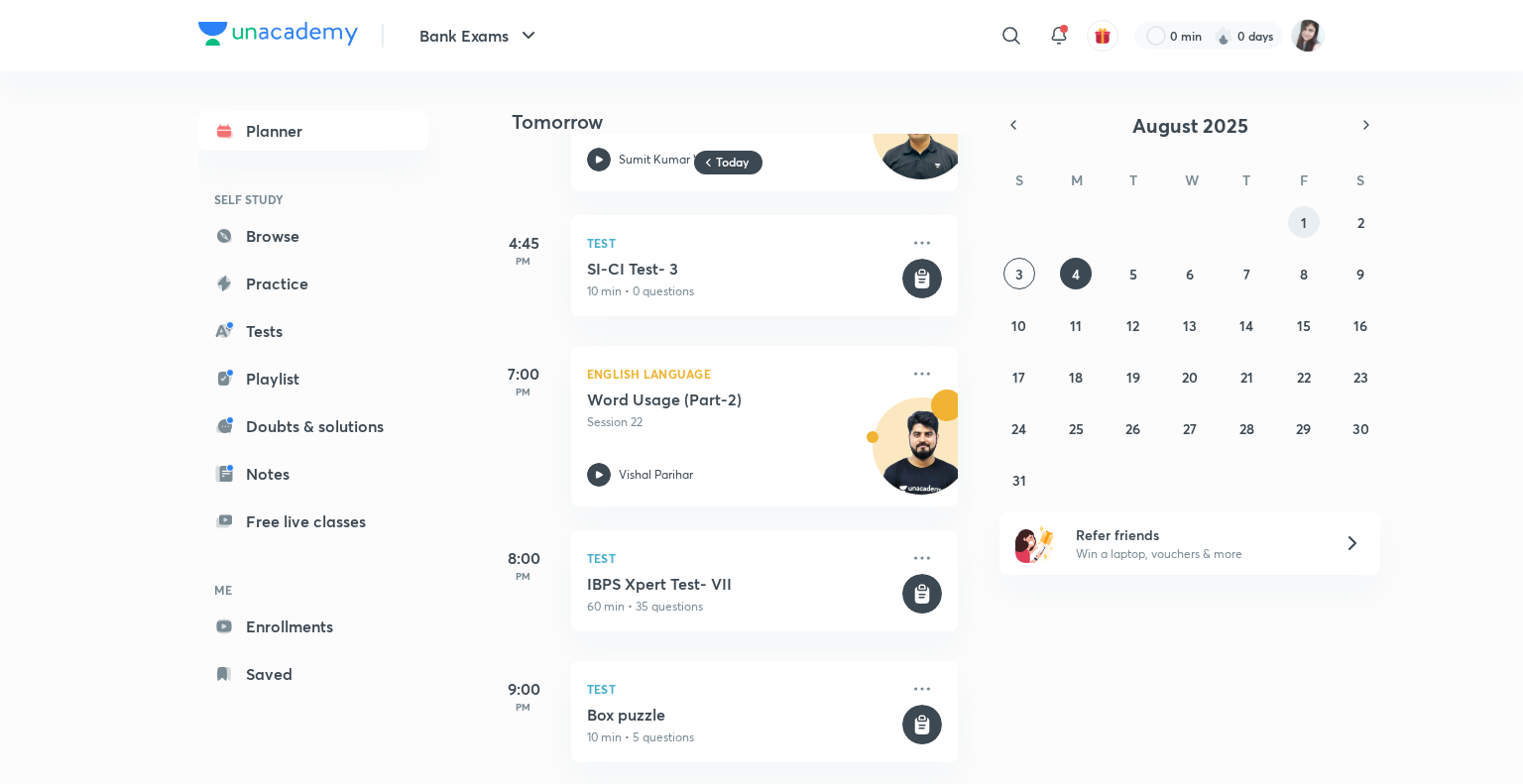 click on "1" at bounding box center (1304, 222) 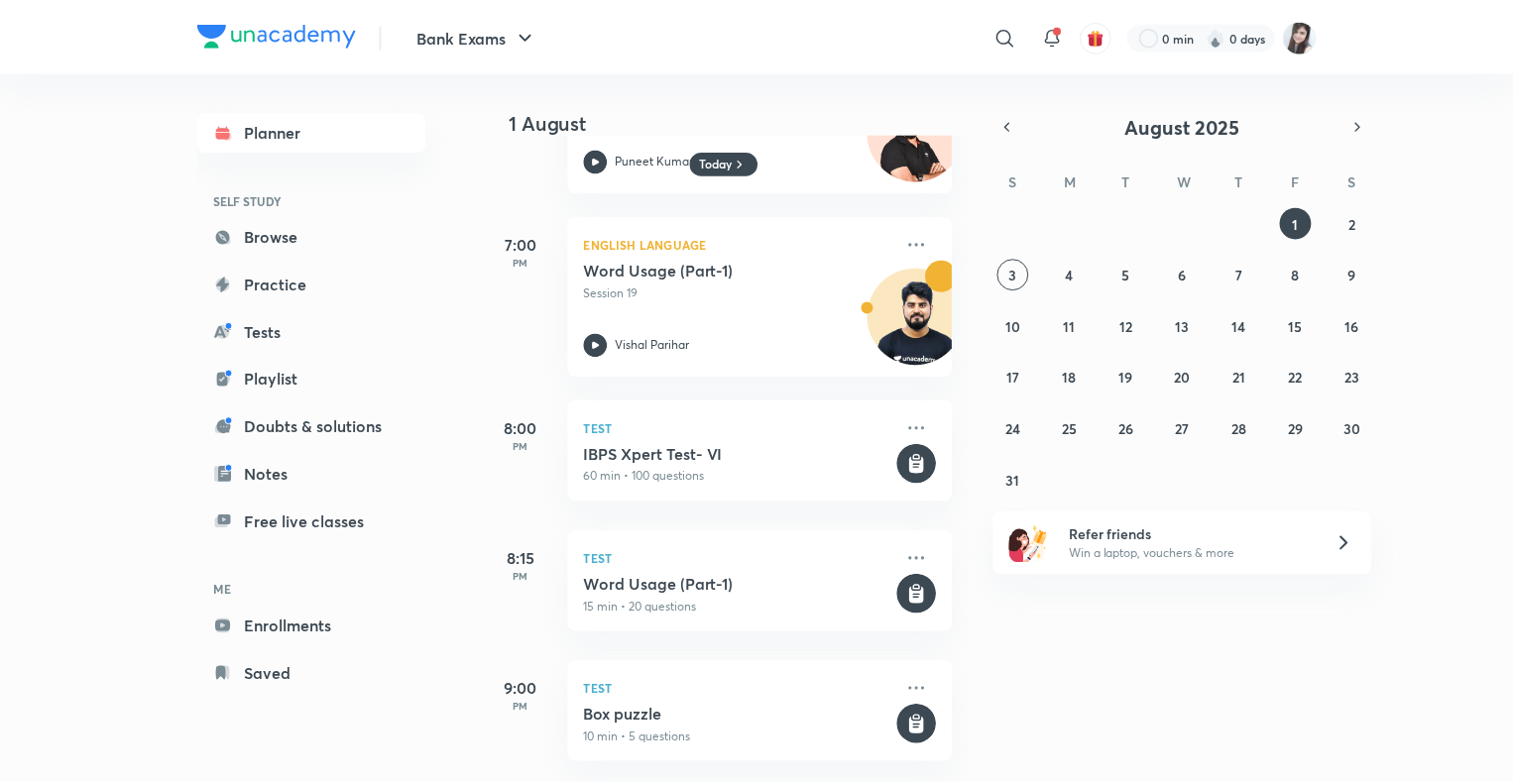 scroll, scrollTop: 1219, scrollLeft: 0, axis: vertical 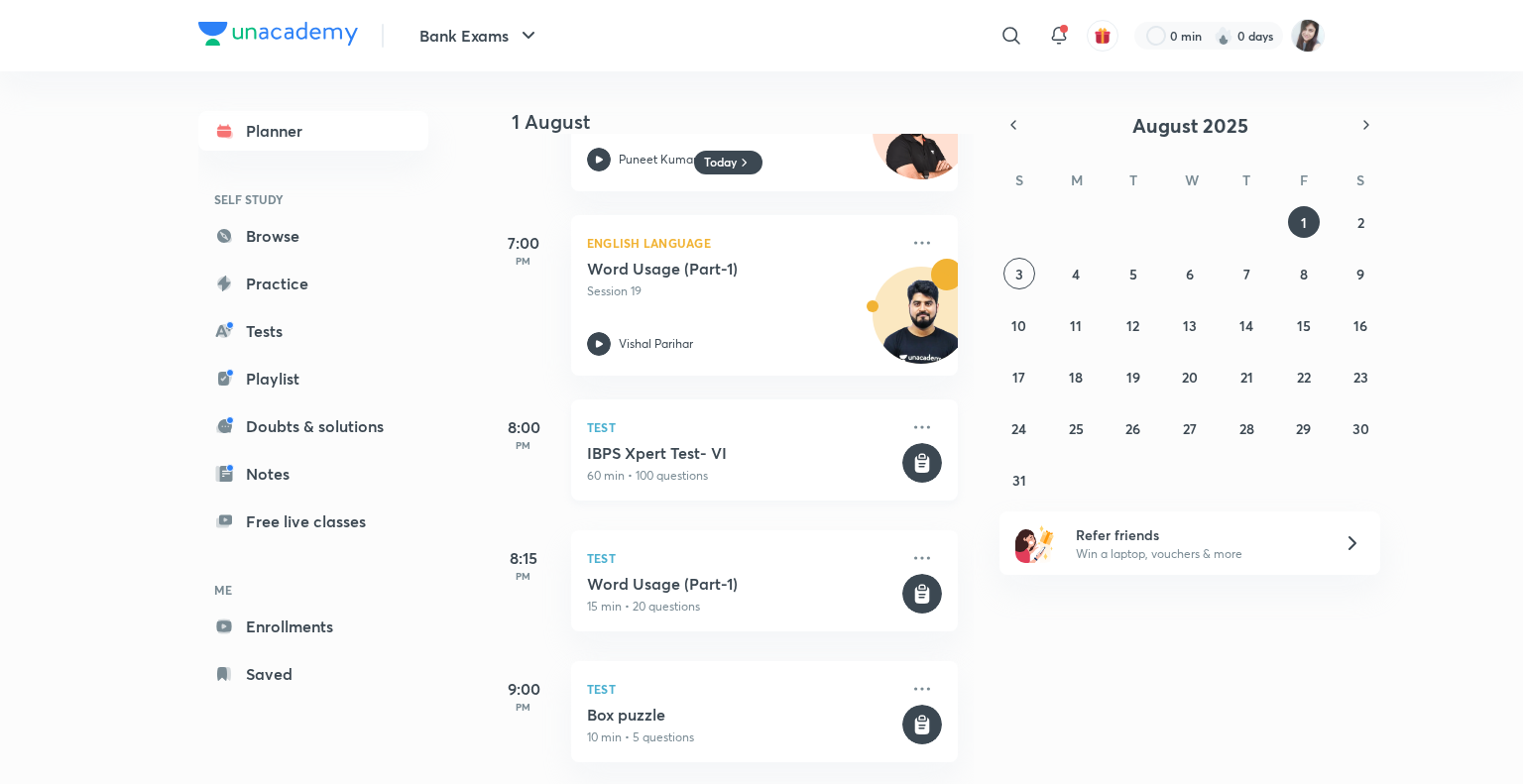 click on "IBPS Xpert Test- VI" at bounding box center (743, 453) 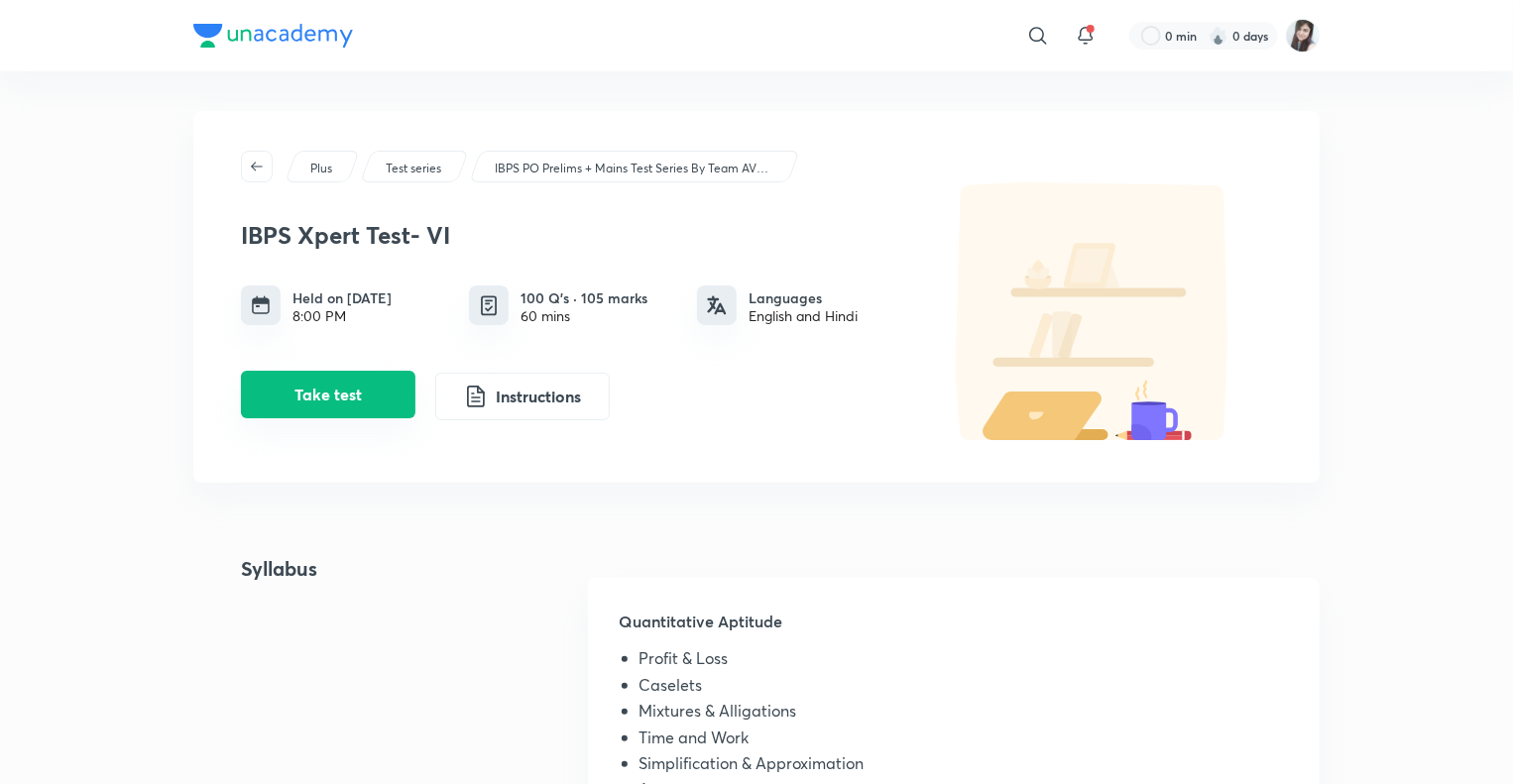 click on "Take test" at bounding box center [328, 394] 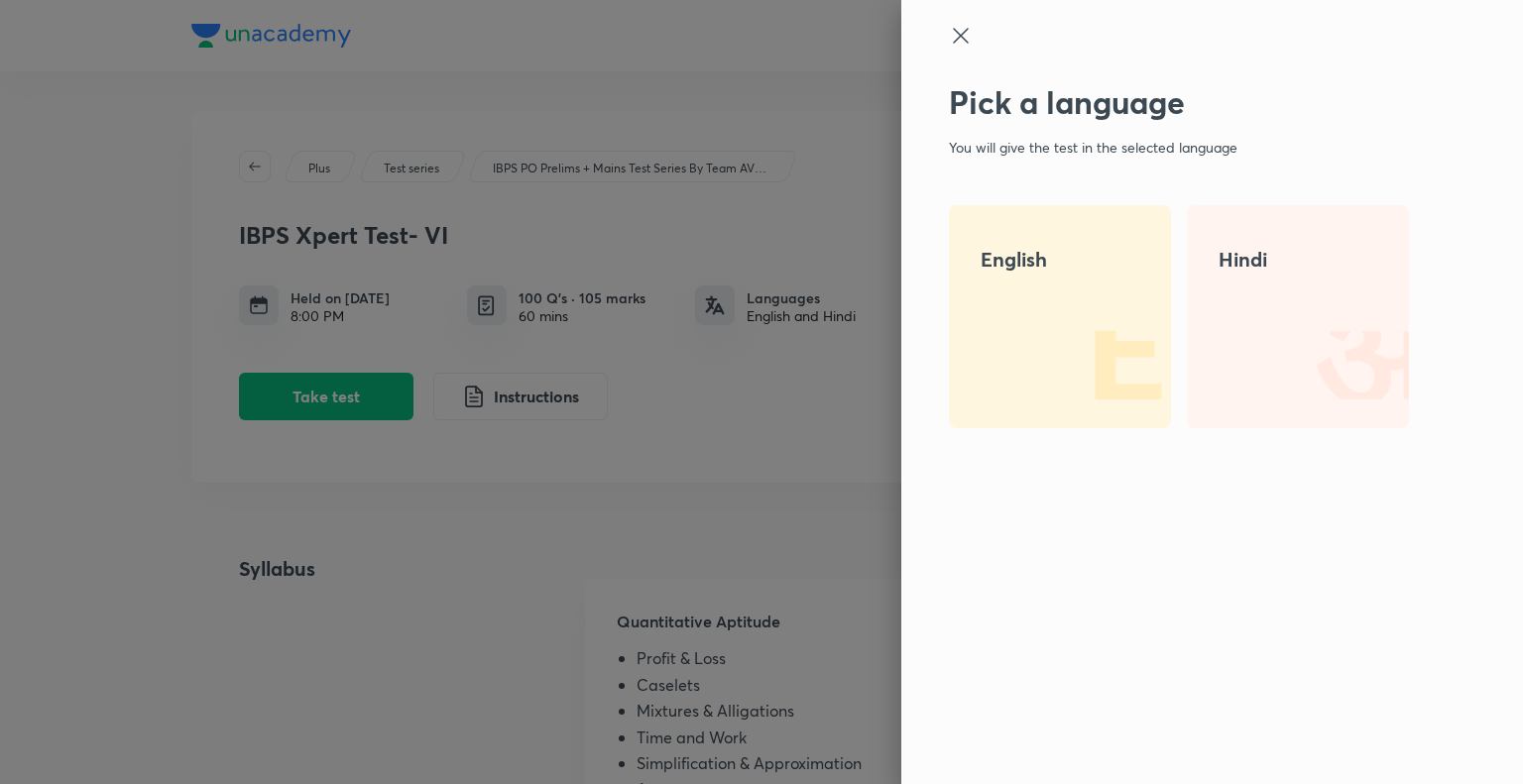 click on "English" at bounding box center [1060, 260] 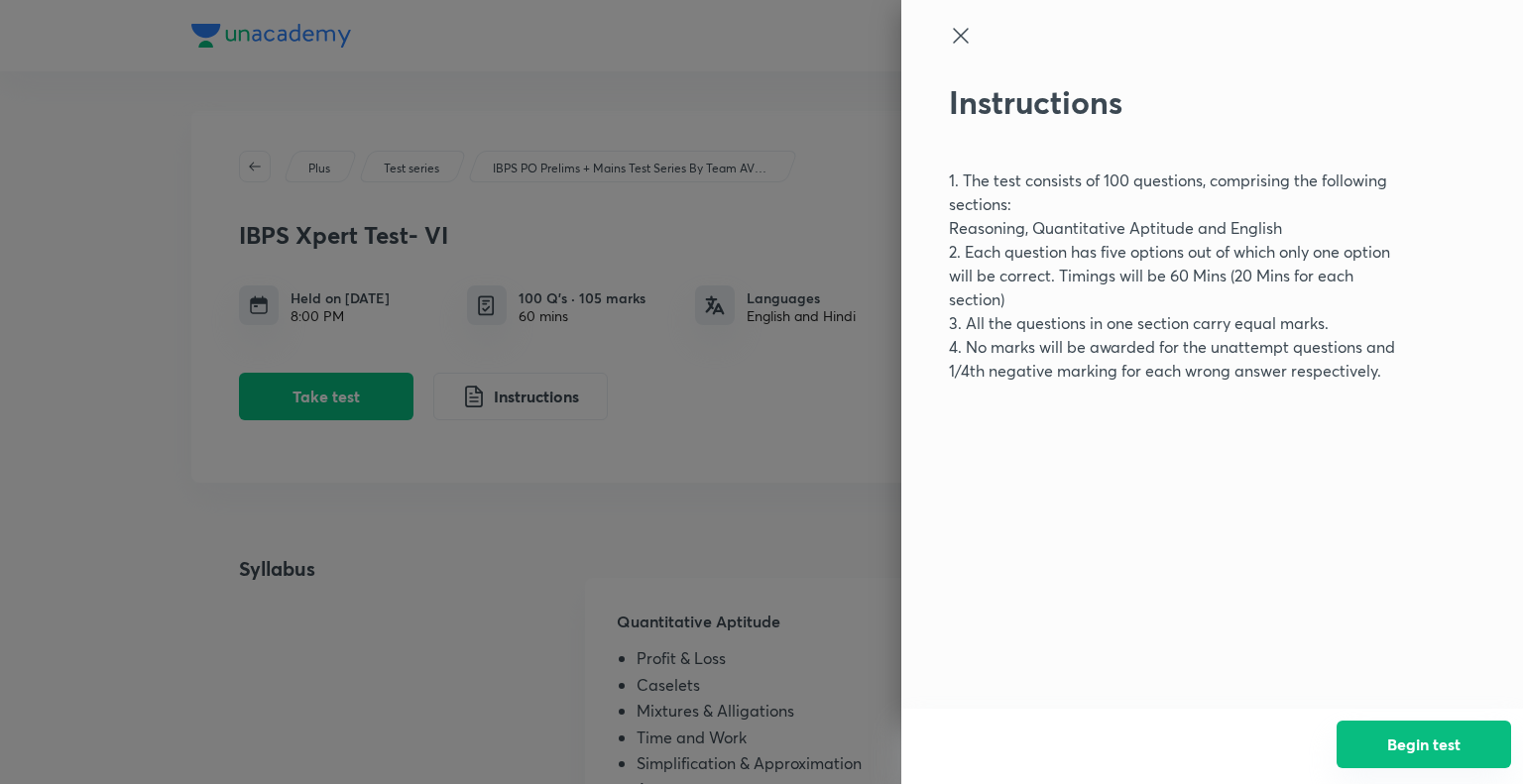 click on "Begin test" at bounding box center (1424, 744) 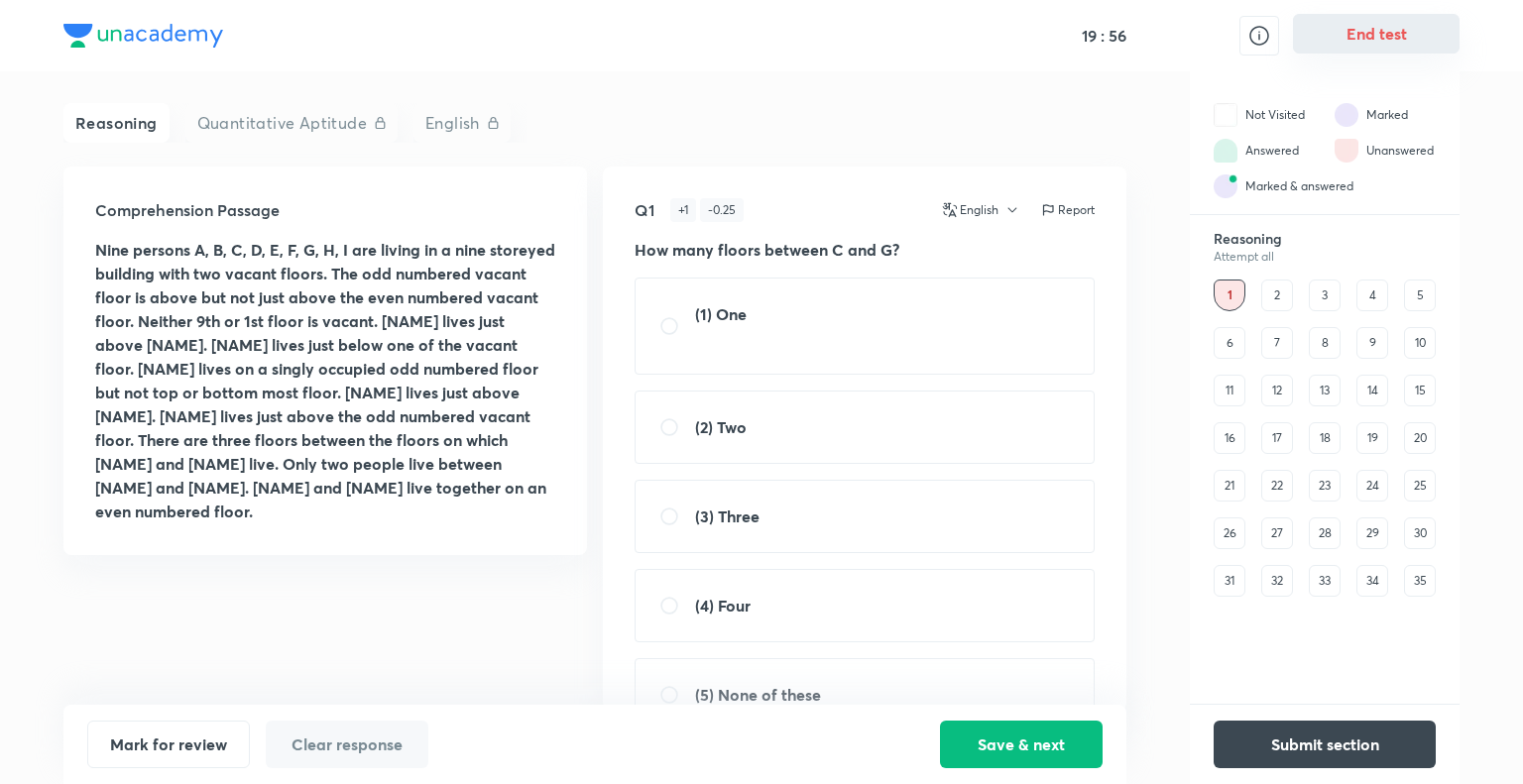 click on "End test" at bounding box center [1376, 34] 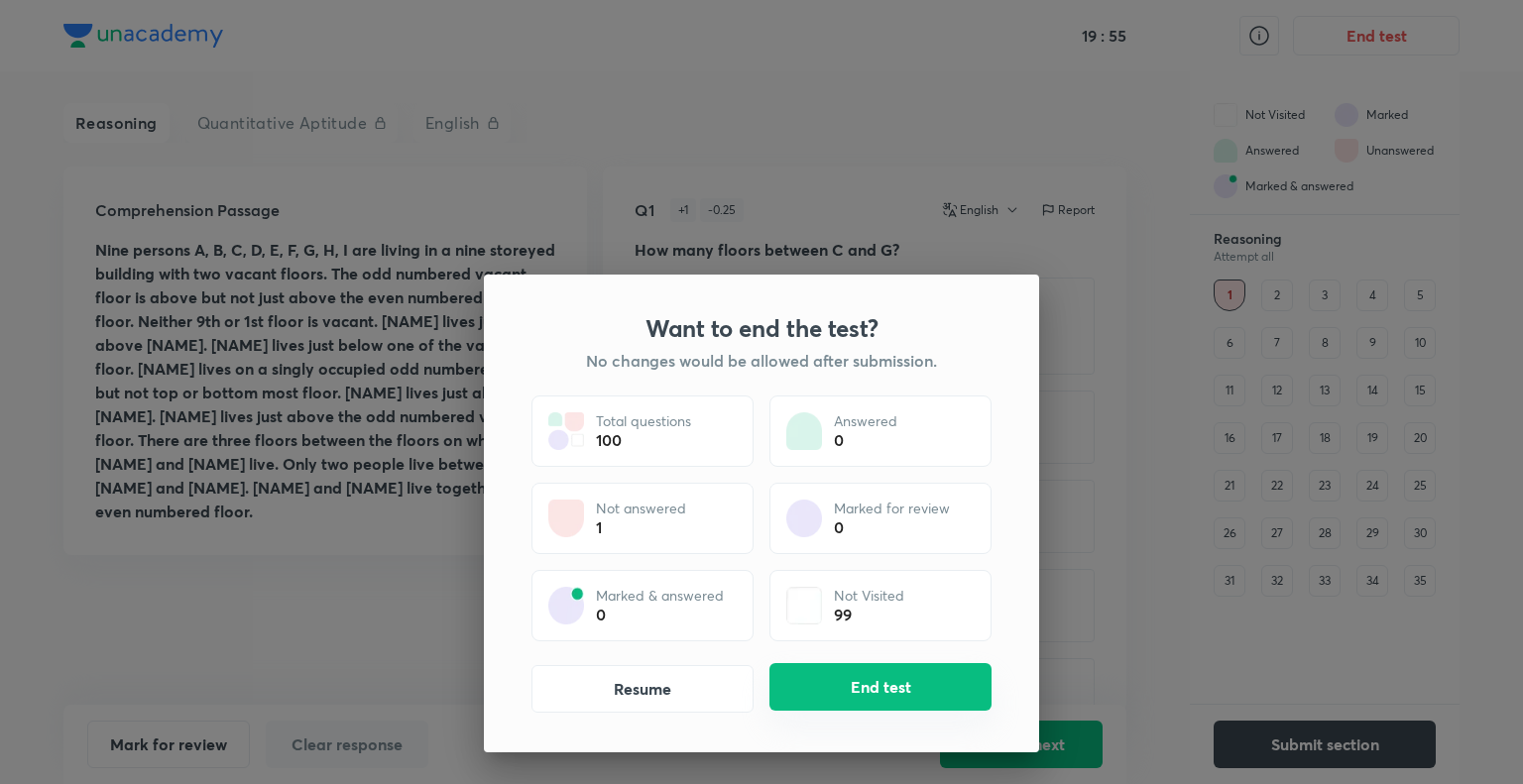 click on "End test" at bounding box center (880, 687) 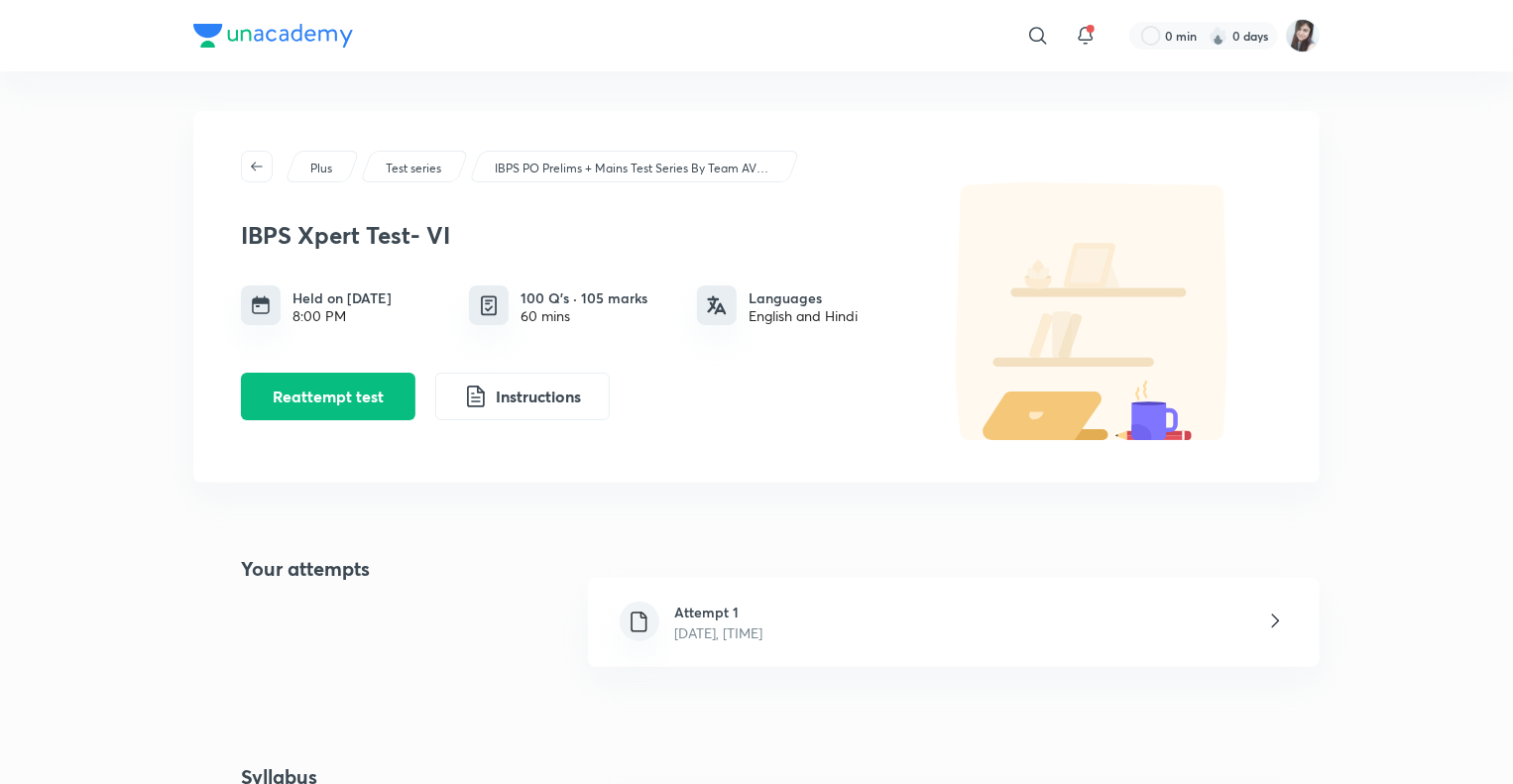 click 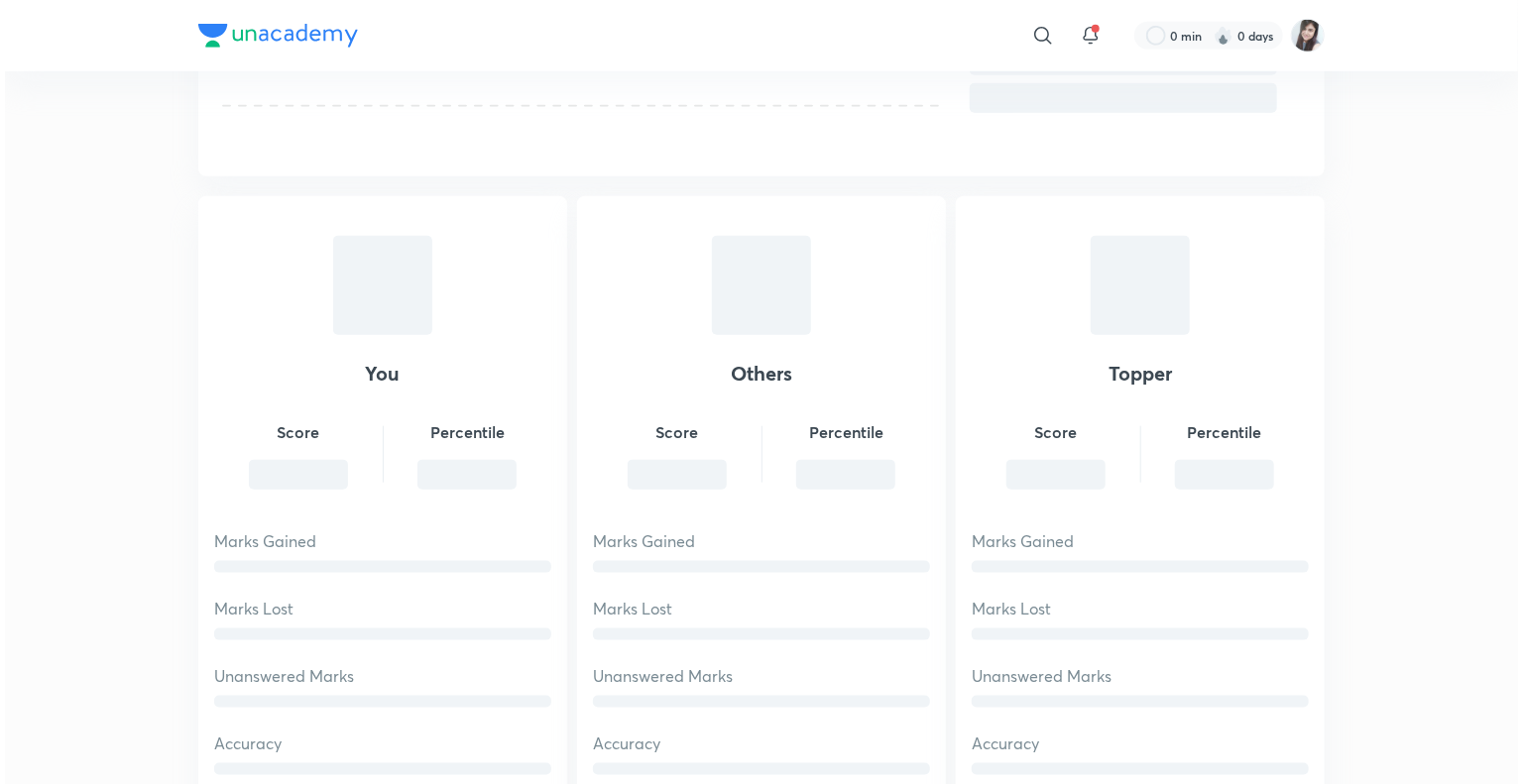scroll, scrollTop: 872, scrollLeft: 0, axis: vertical 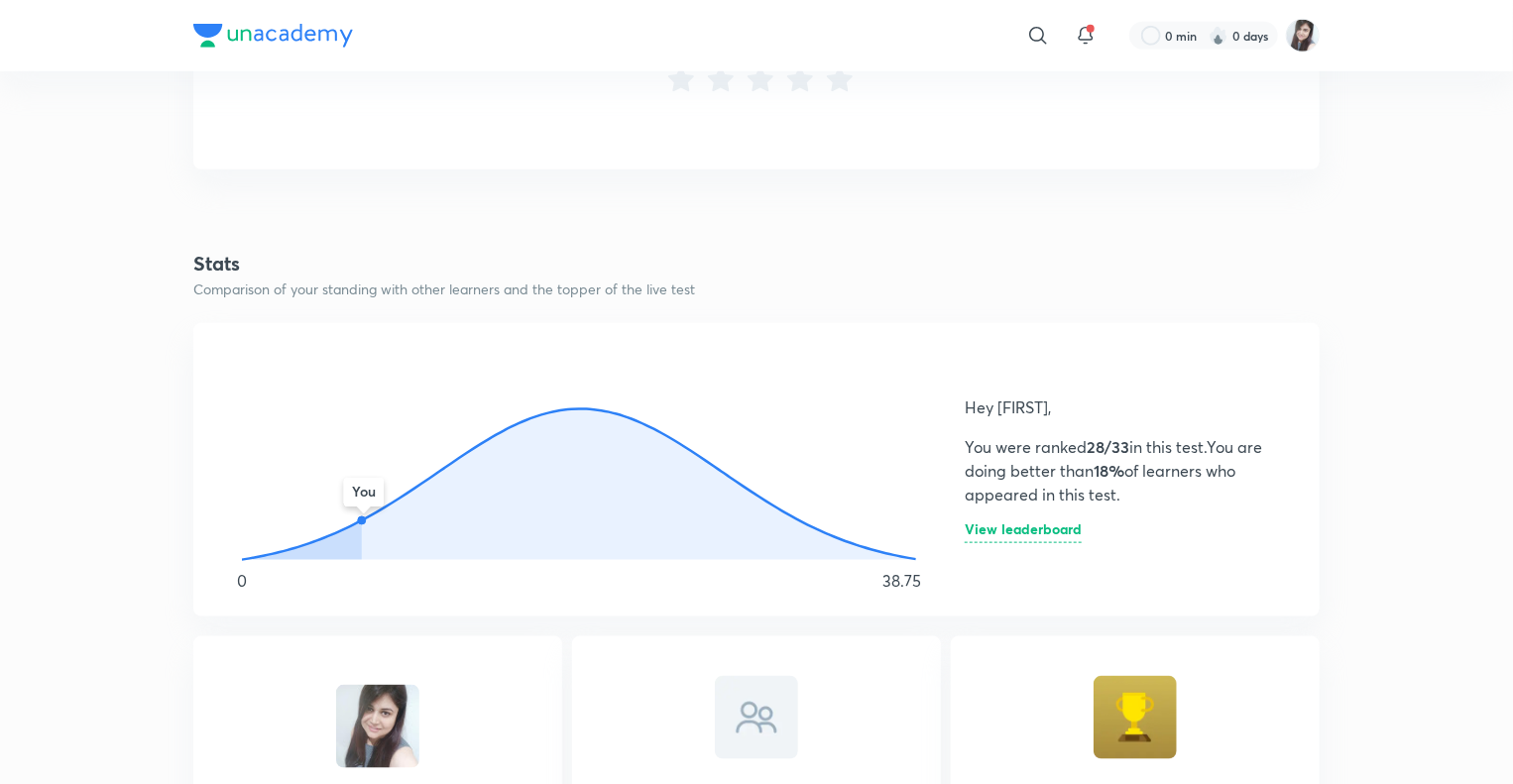 click on "View leaderboard" at bounding box center (1023, 532) 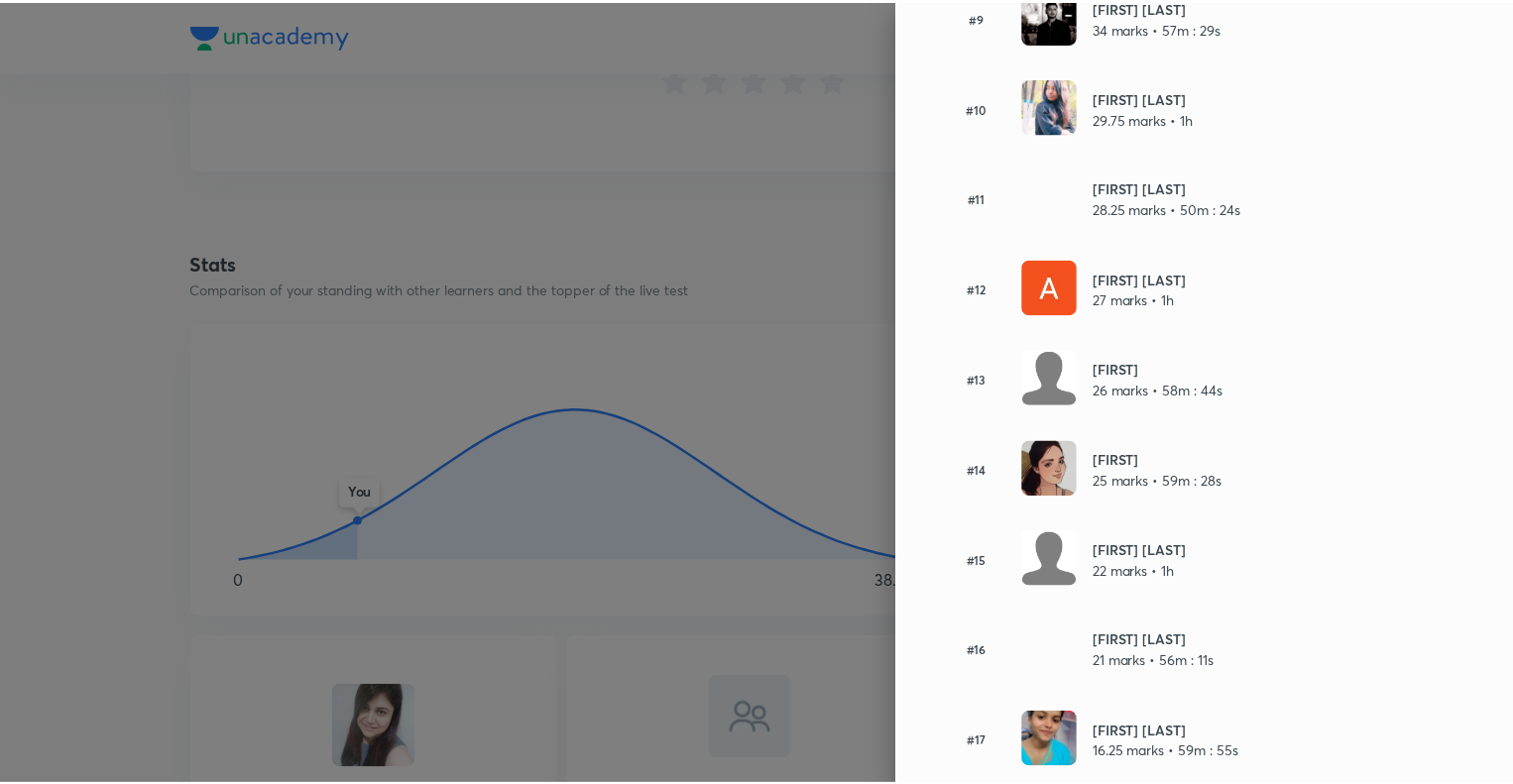 scroll, scrollTop: 0, scrollLeft: 0, axis: both 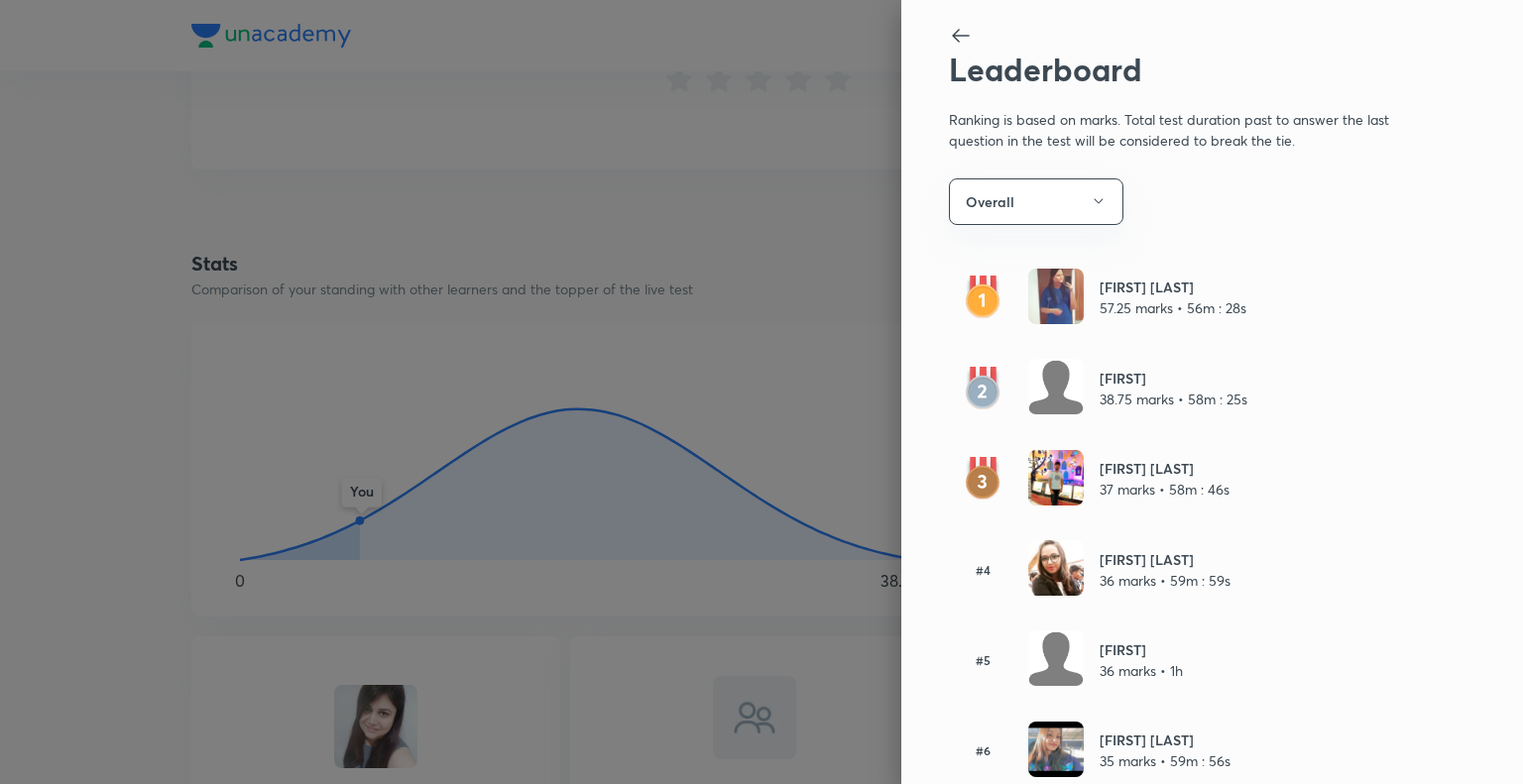 click 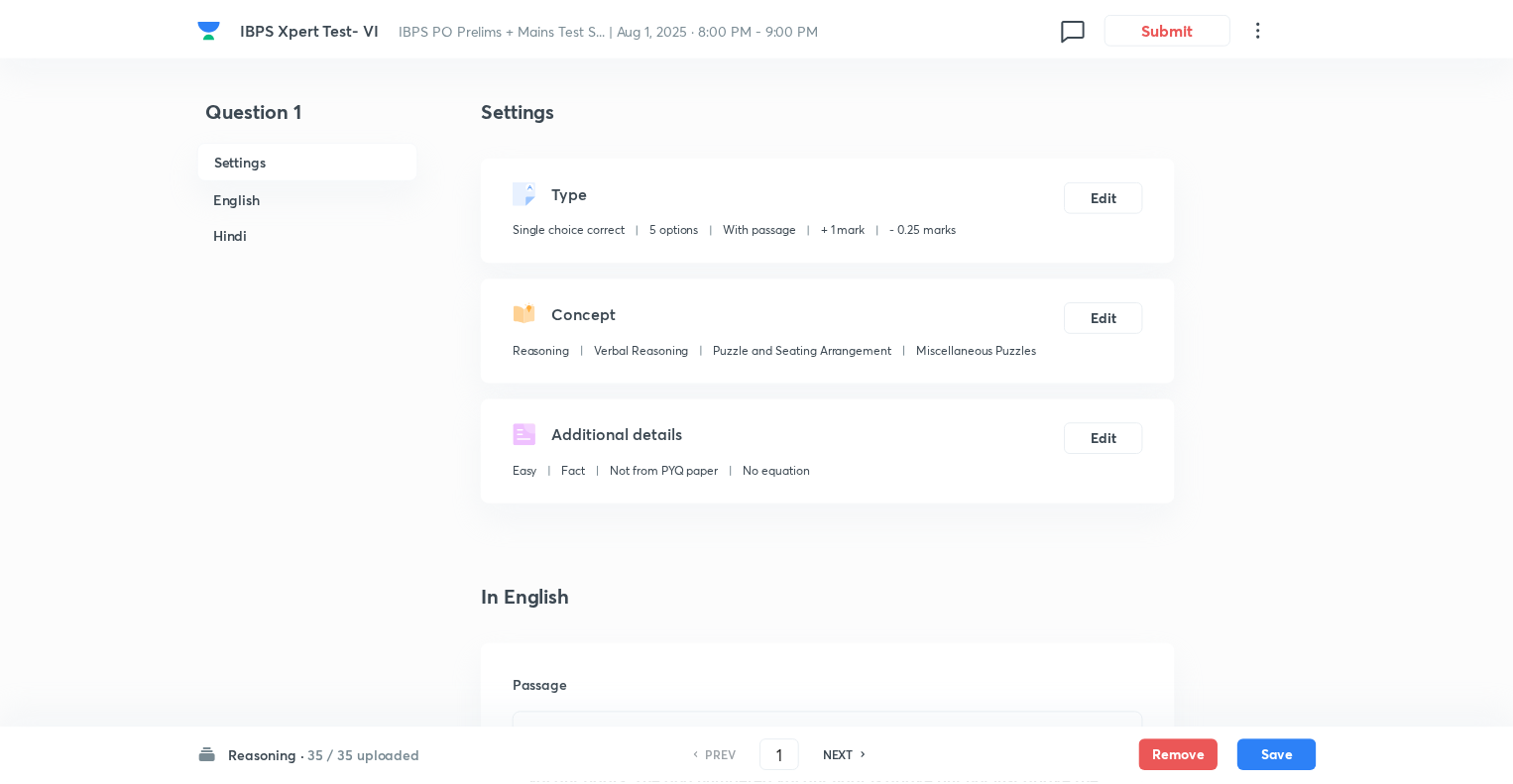 scroll, scrollTop: 0, scrollLeft: 0, axis: both 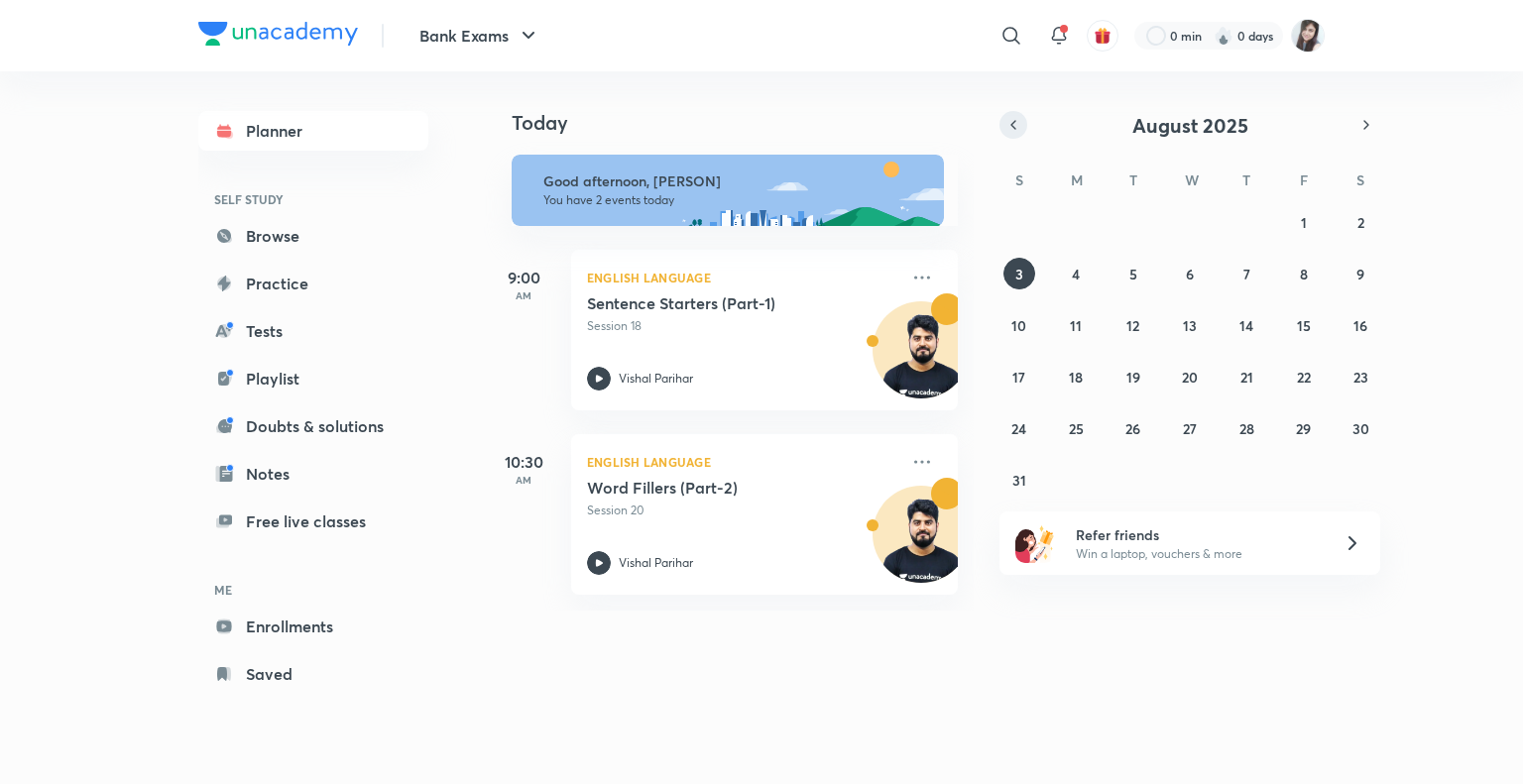 click 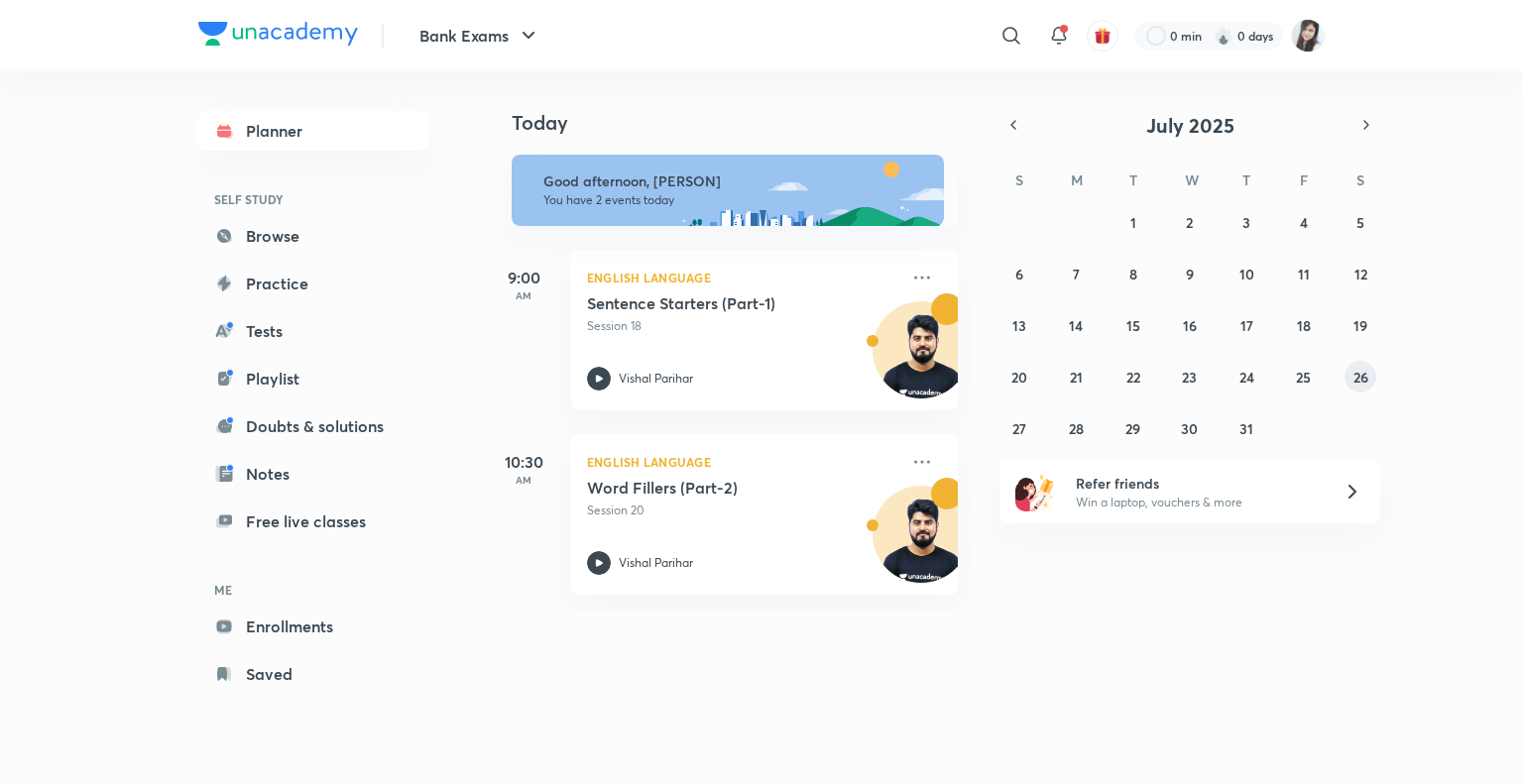 click on "26" at bounding box center [1360, 377] 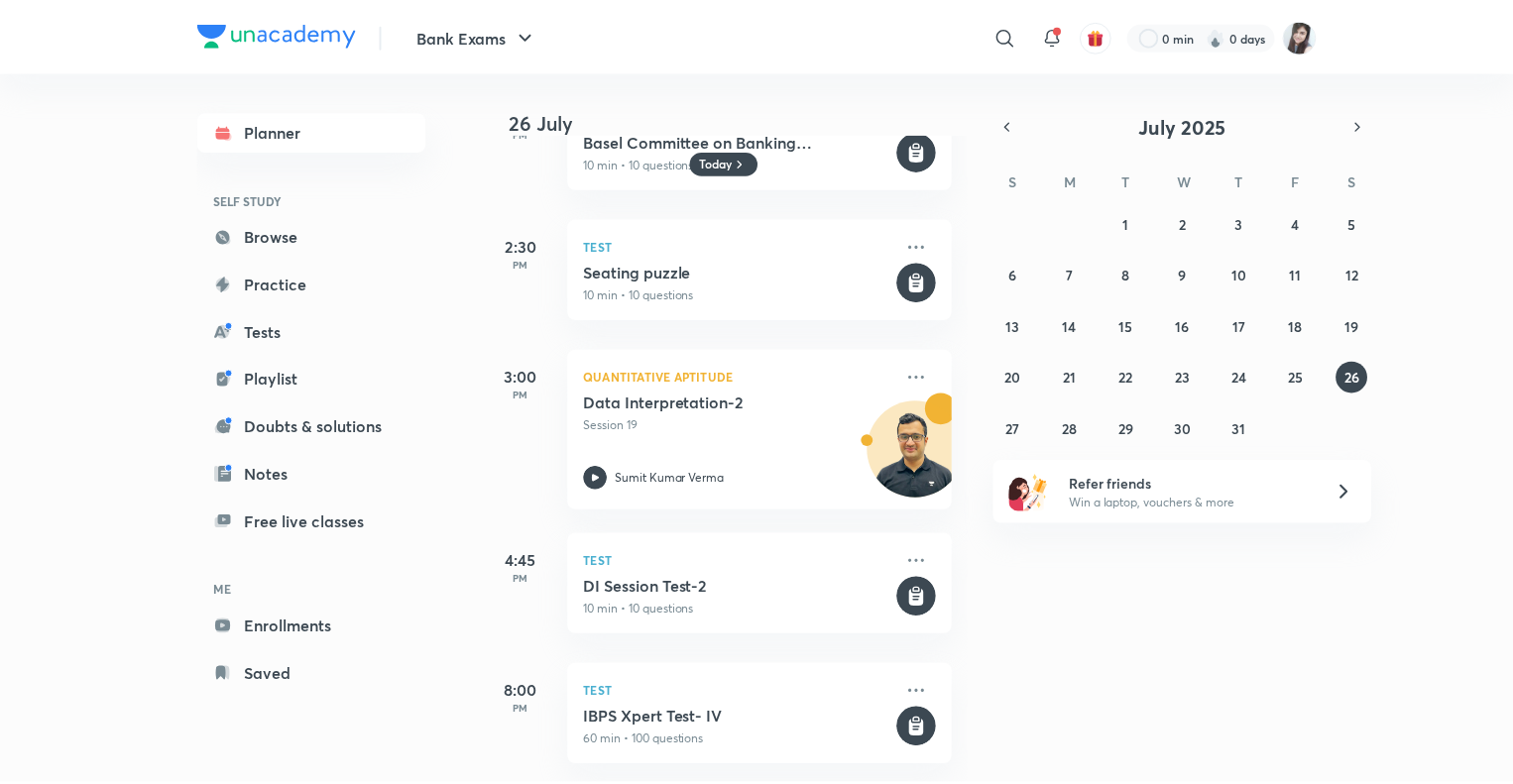 scroll, scrollTop: 274, scrollLeft: 0, axis: vertical 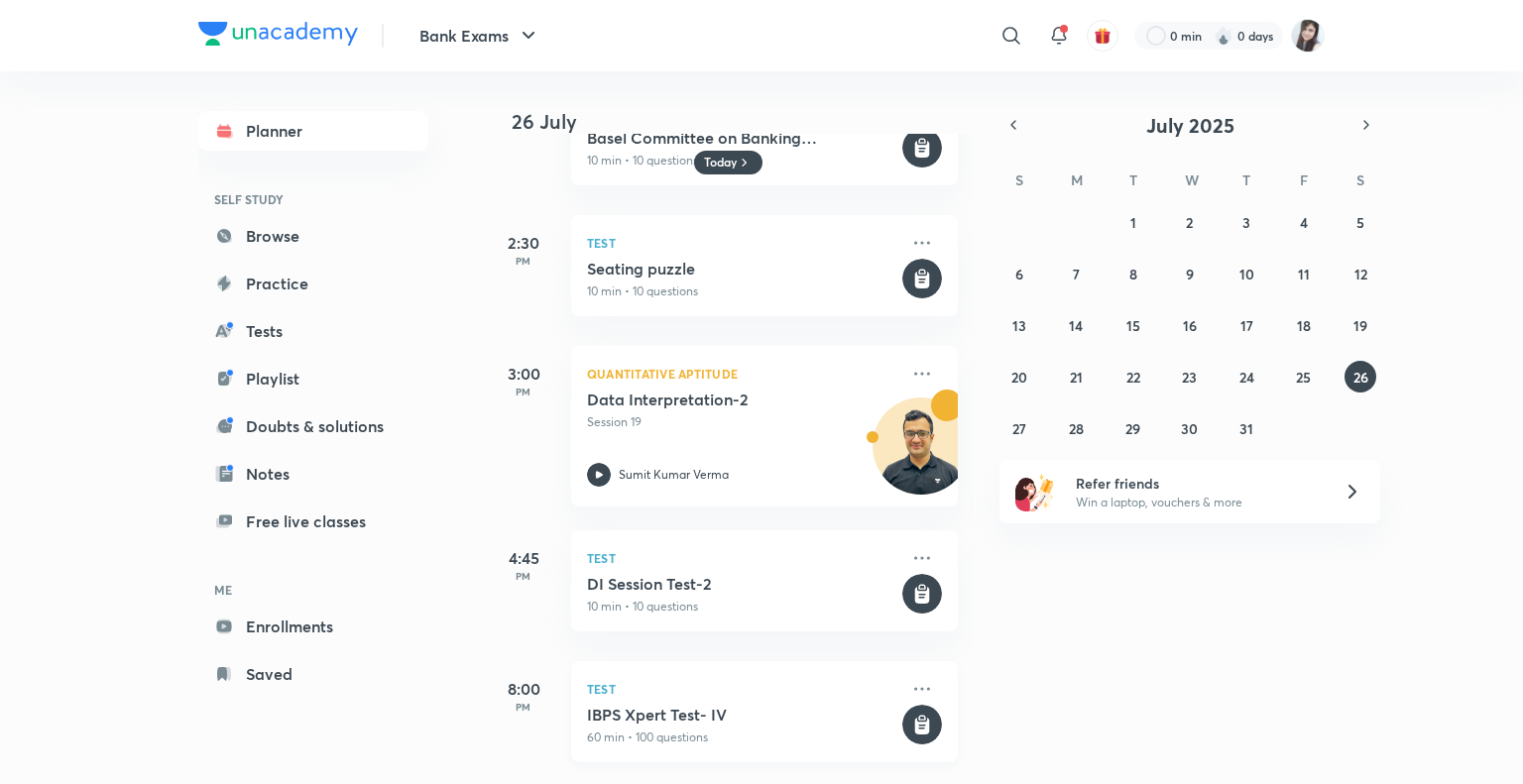 click on "IBPS Xpert Test- IV 60 min • 100 questions" at bounding box center (743, 726) 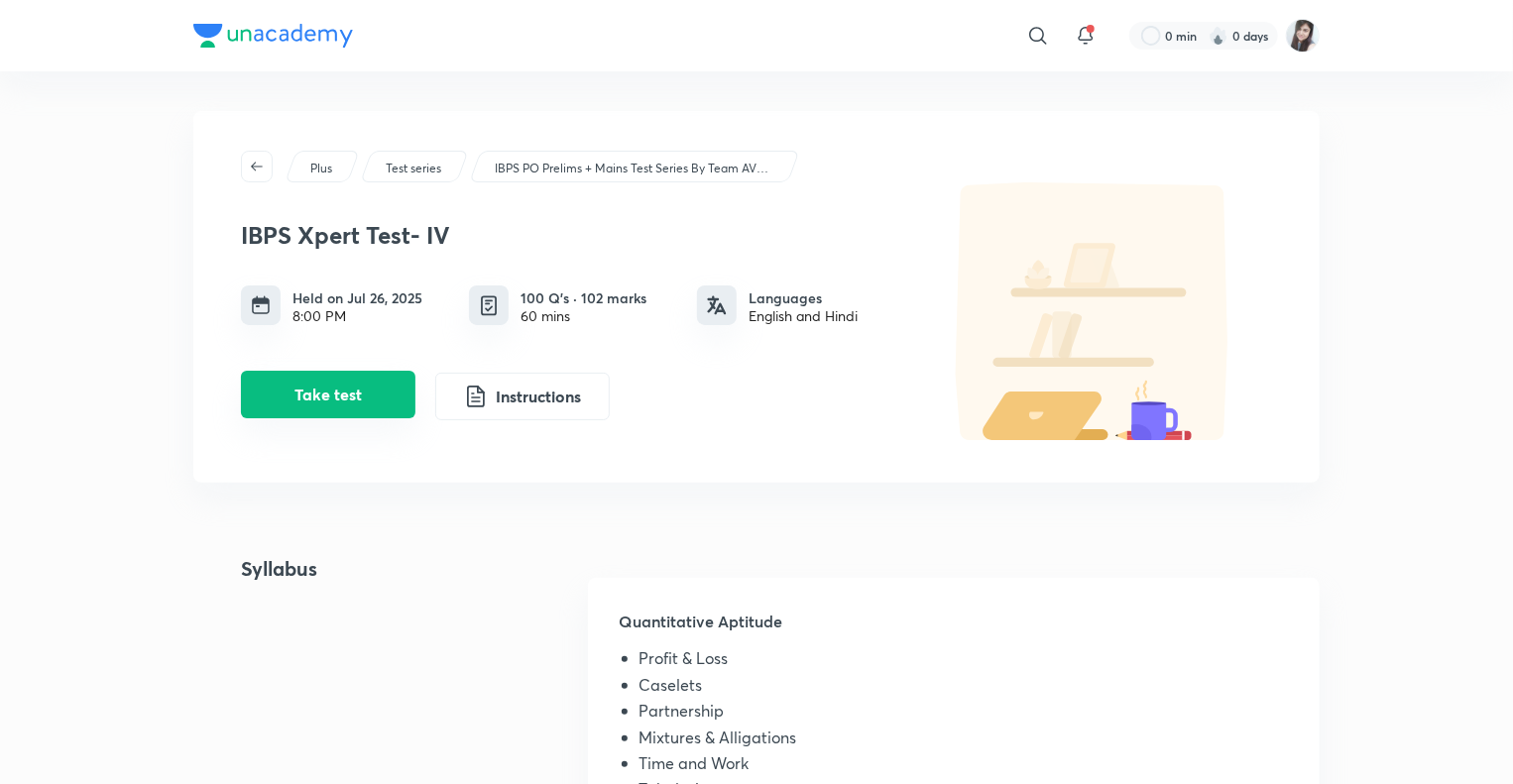 click on "Take test" at bounding box center [328, 394] 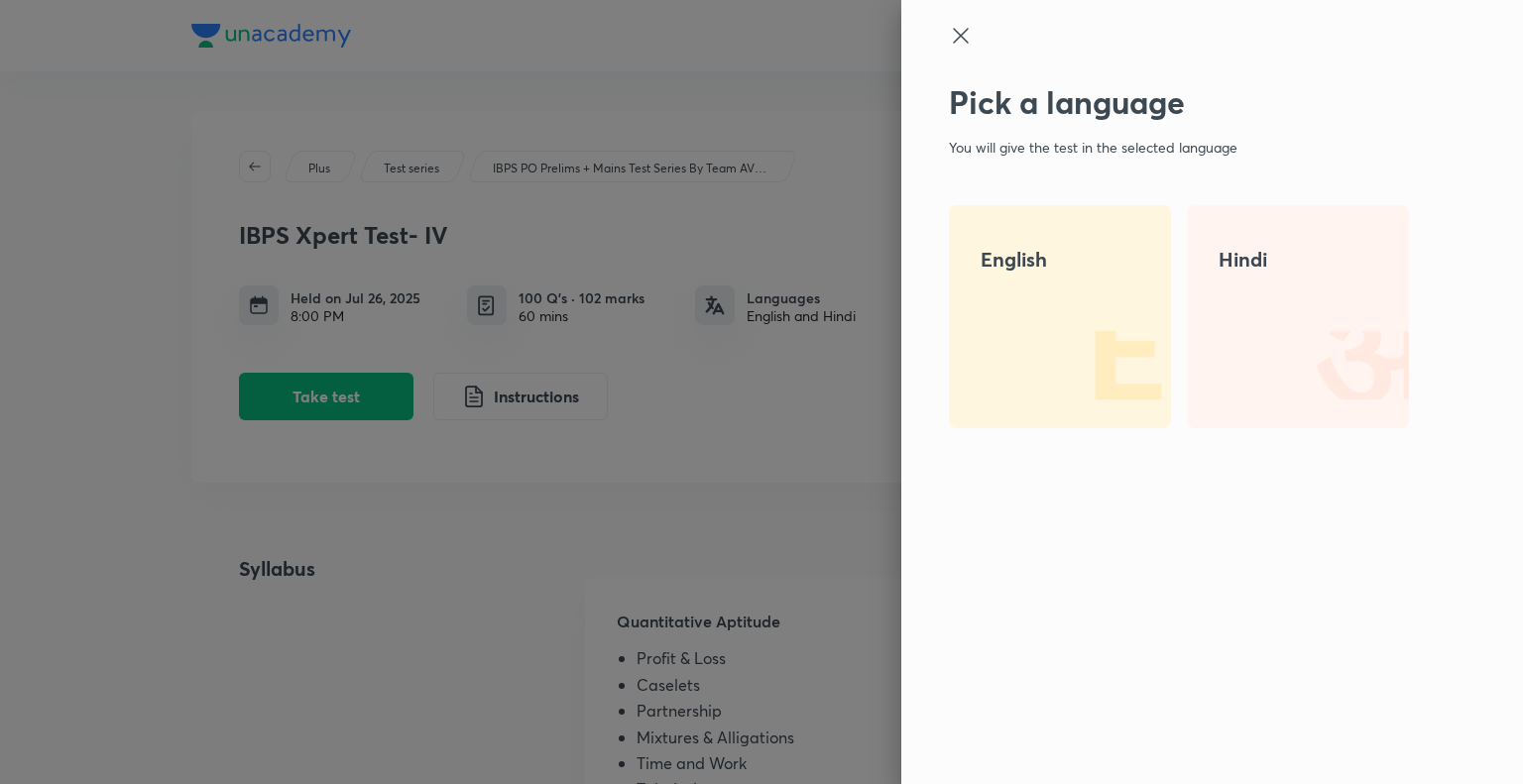 click on "English" at bounding box center (1060, 260) 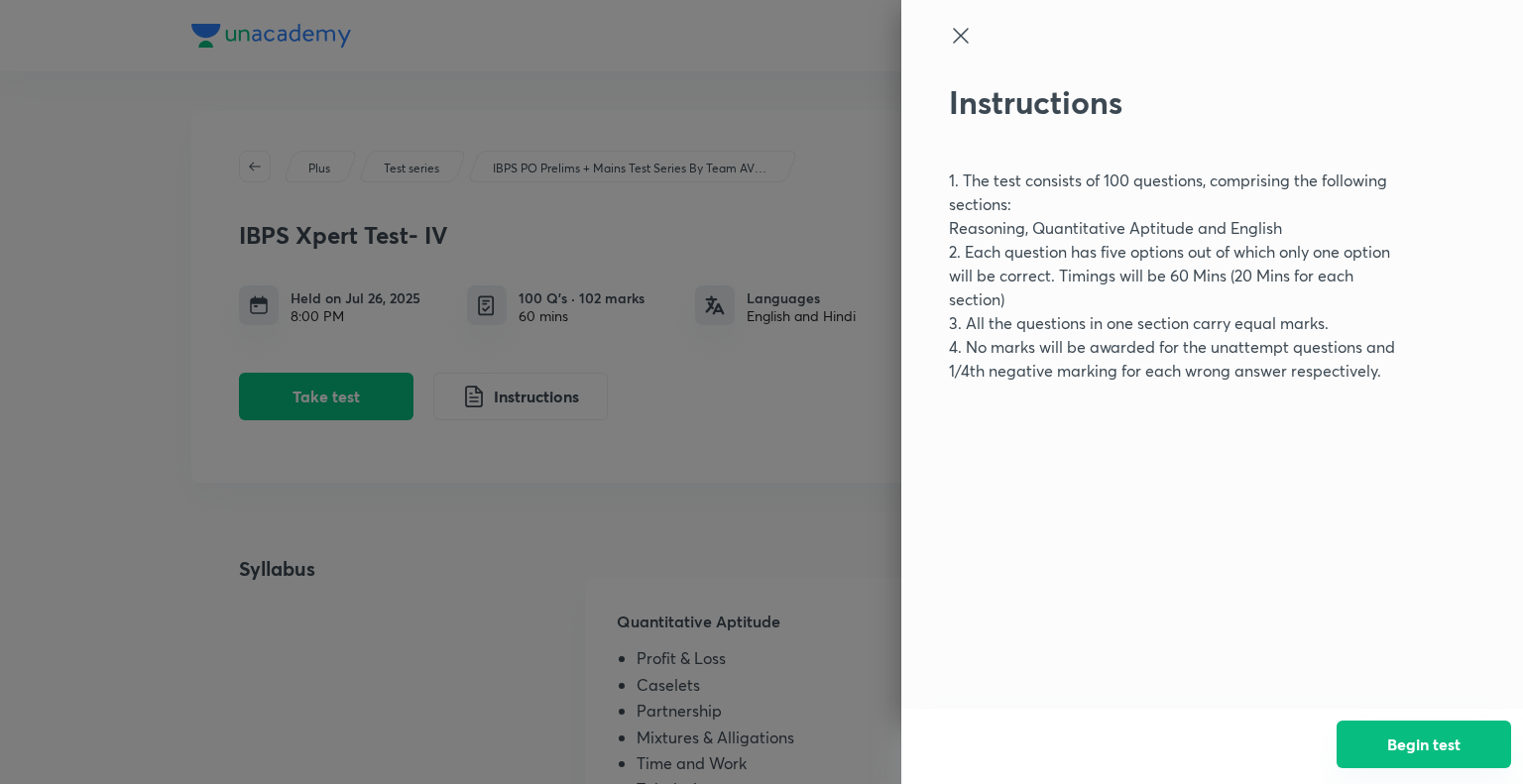 click on "Begin test" at bounding box center (1424, 744) 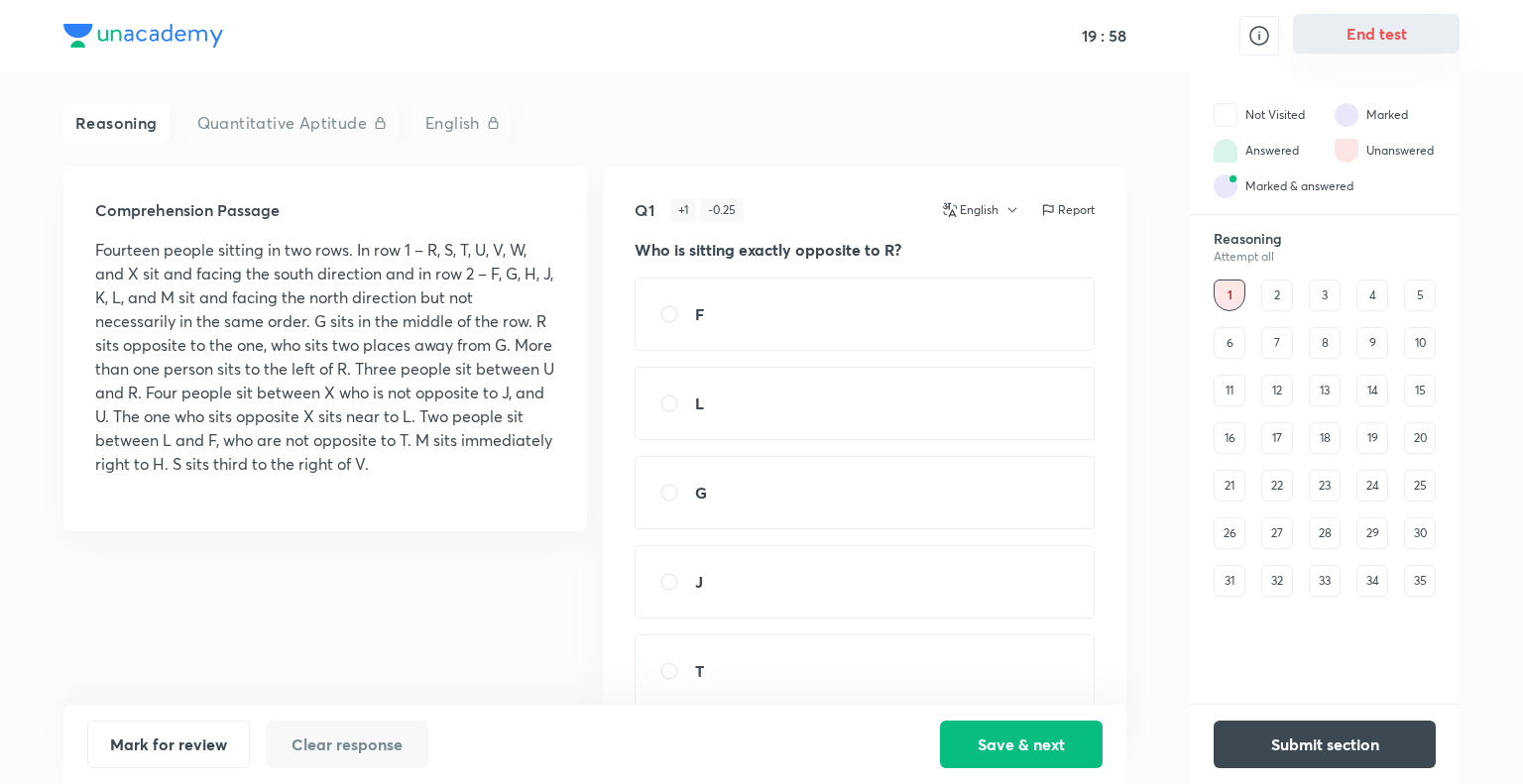 click on "End test" at bounding box center (1376, 34) 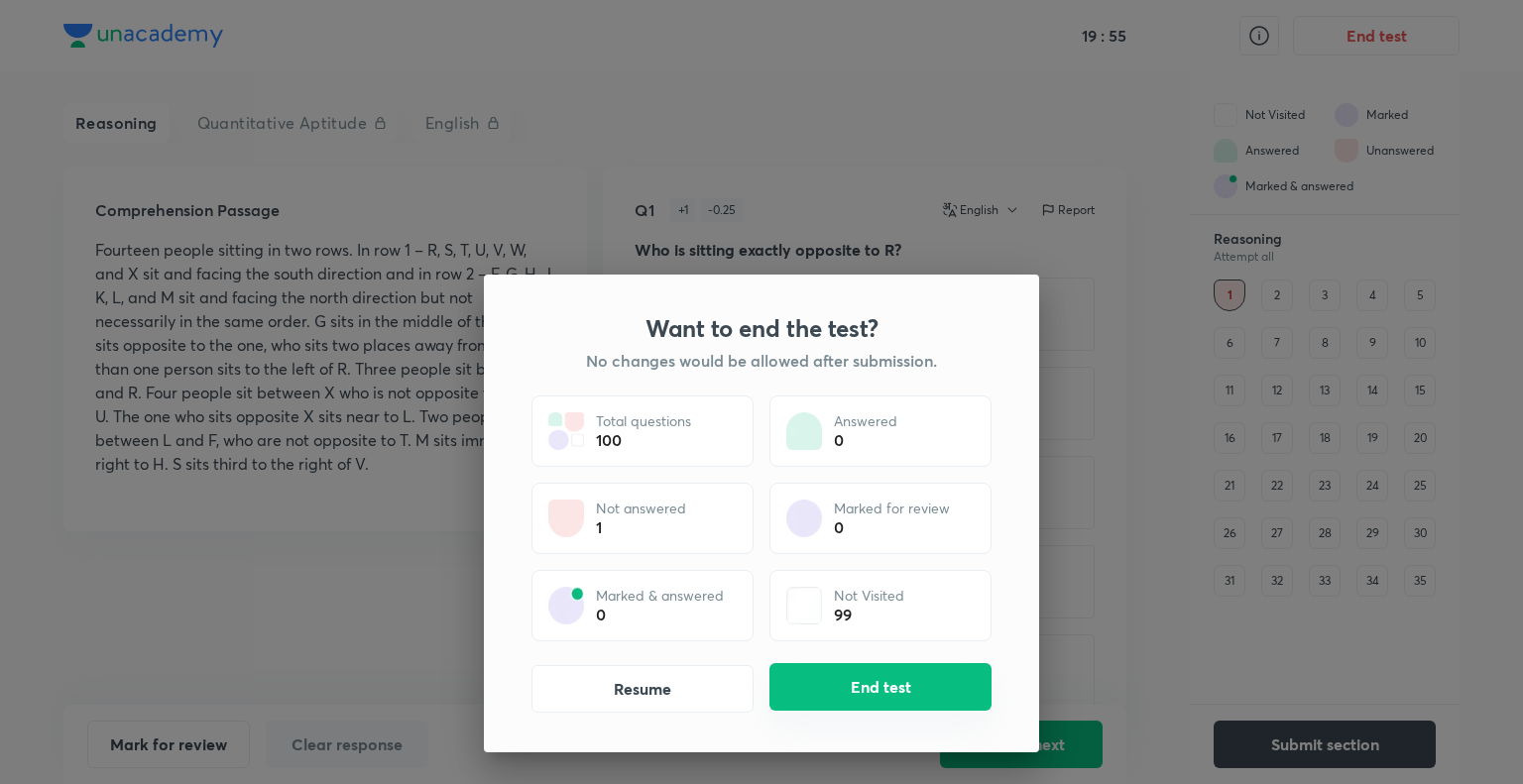 click on "End test" at bounding box center [880, 687] 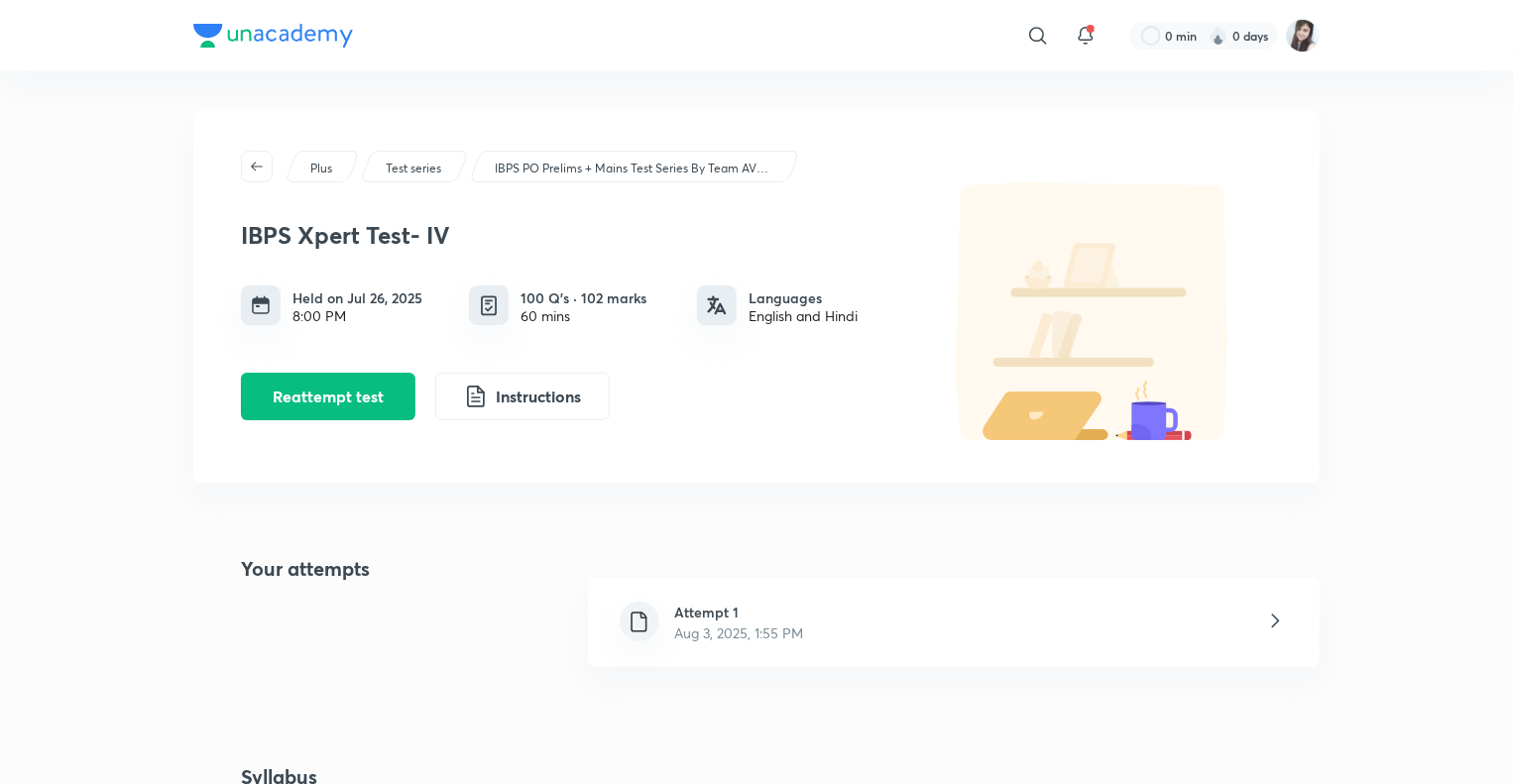 click 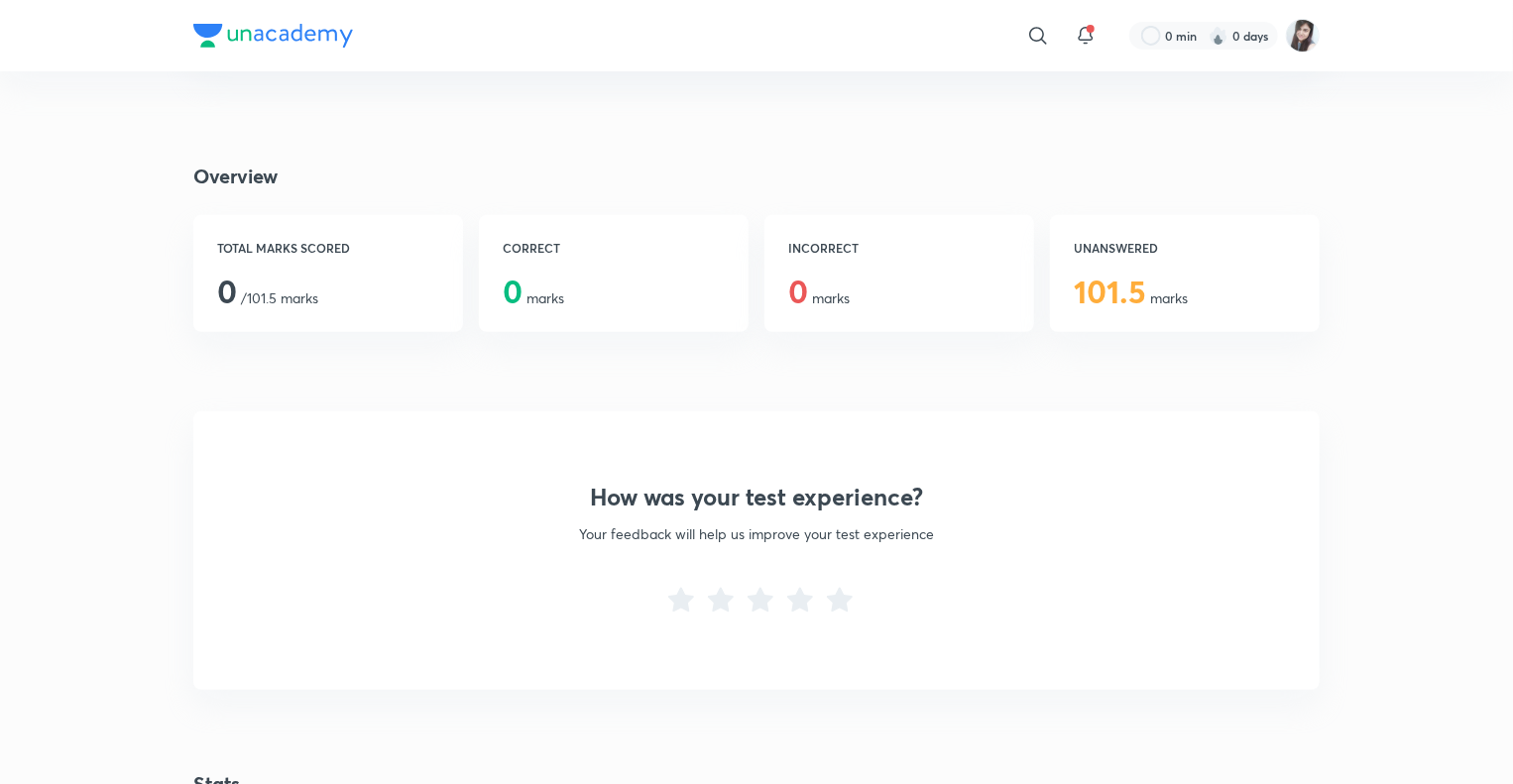 scroll, scrollTop: 354, scrollLeft: 0, axis: vertical 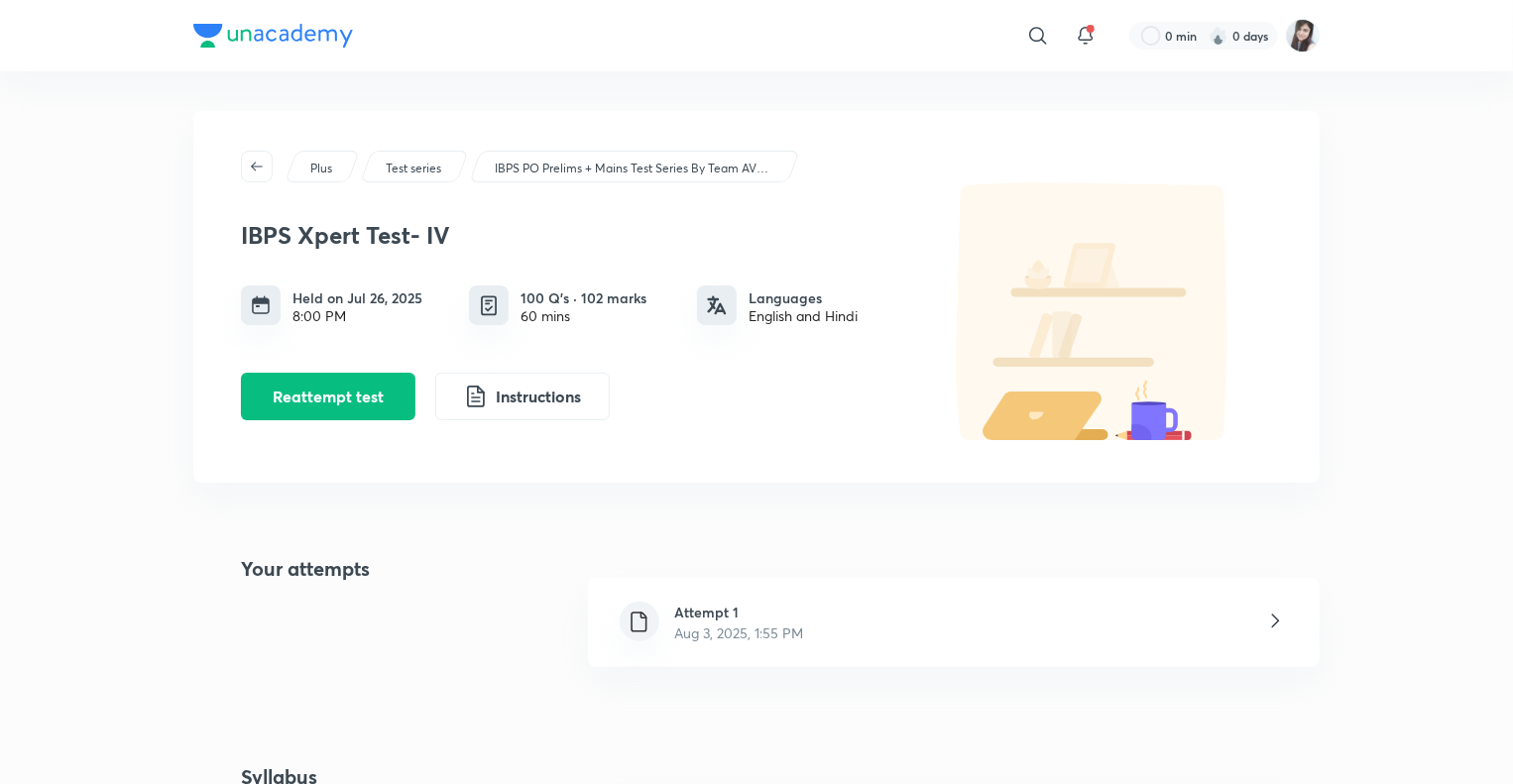 click 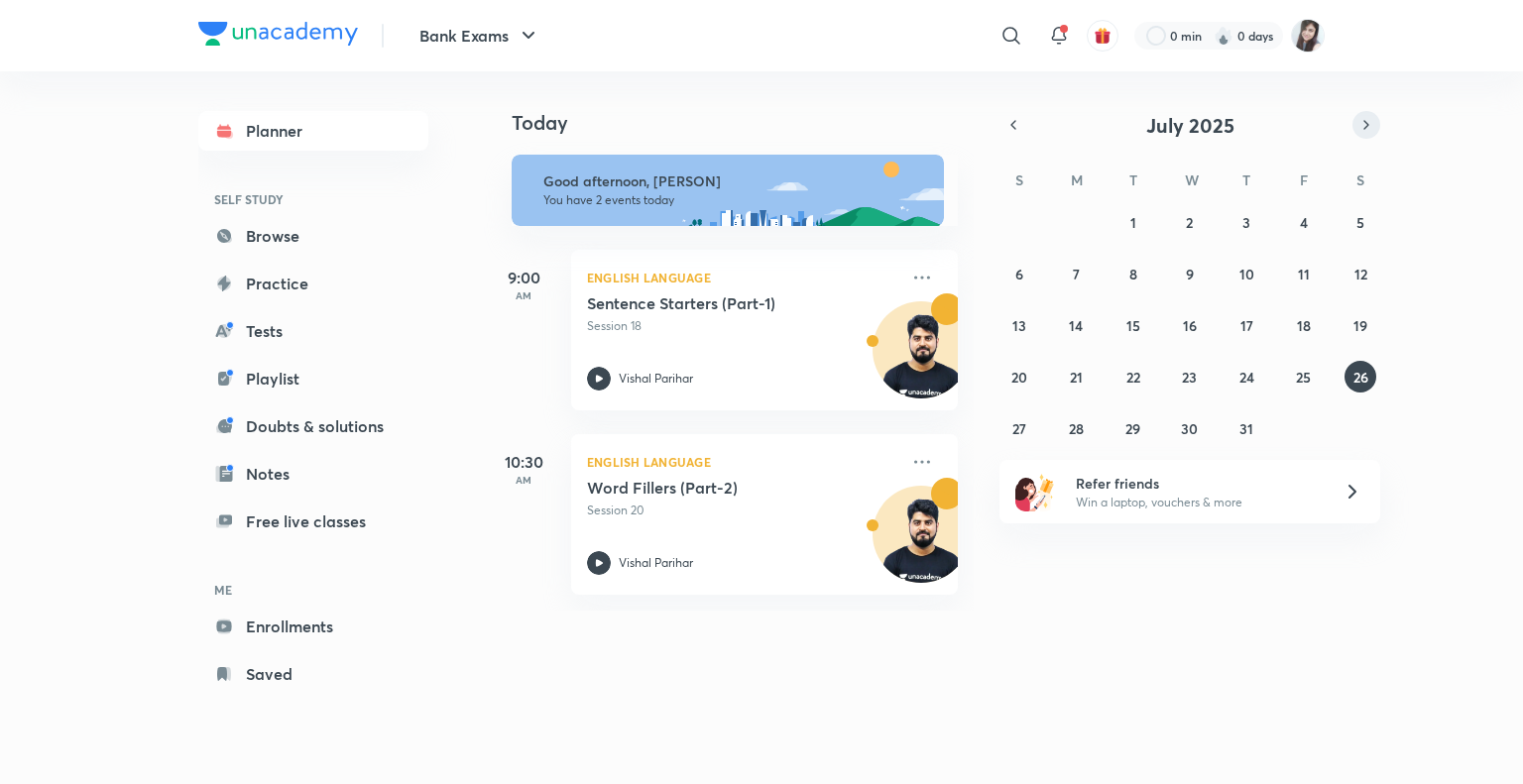 click 